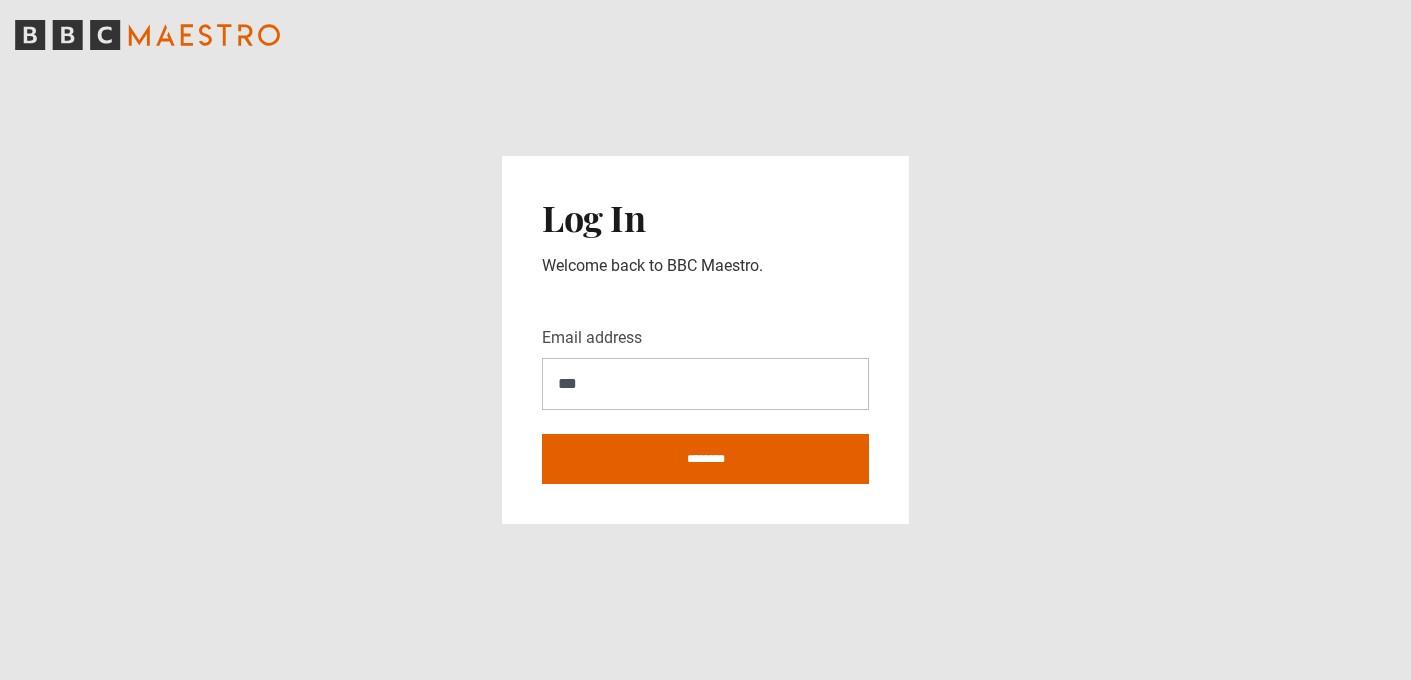 scroll, scrollTop: 0, scrollLeft: 0, axis: both 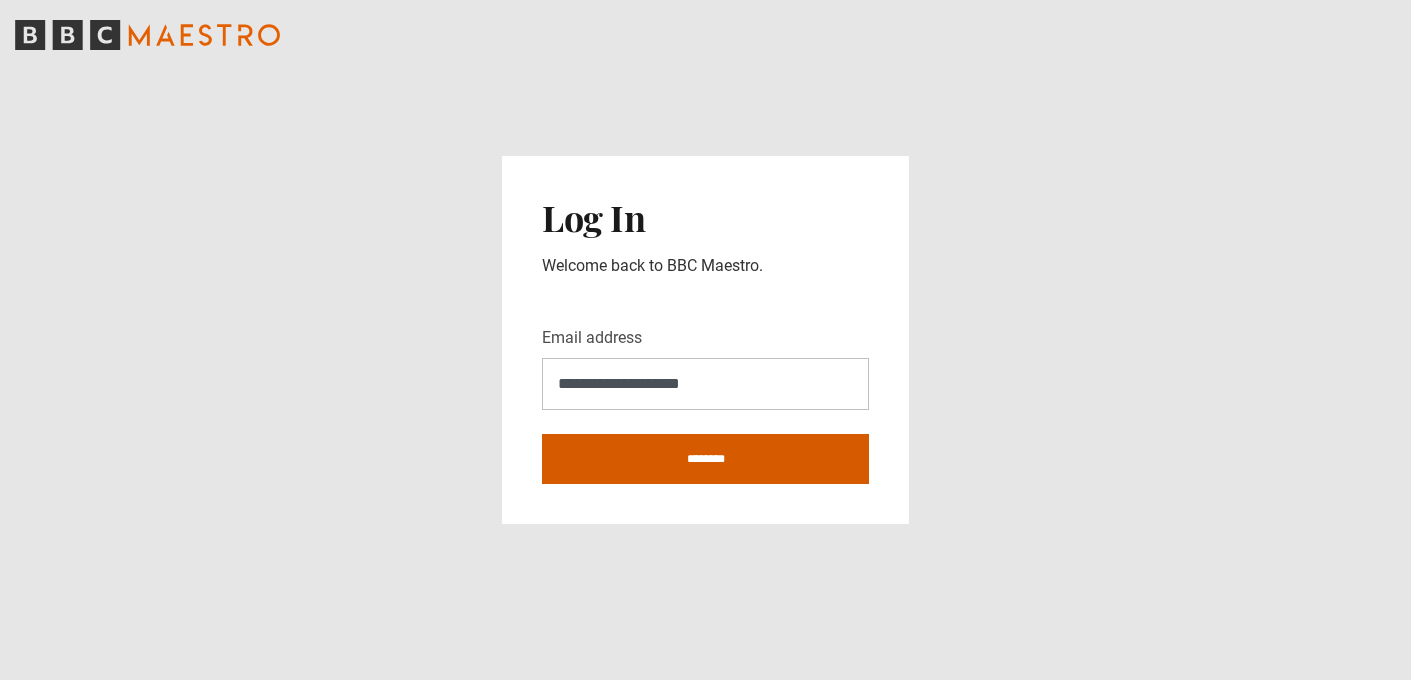 type on "**********" 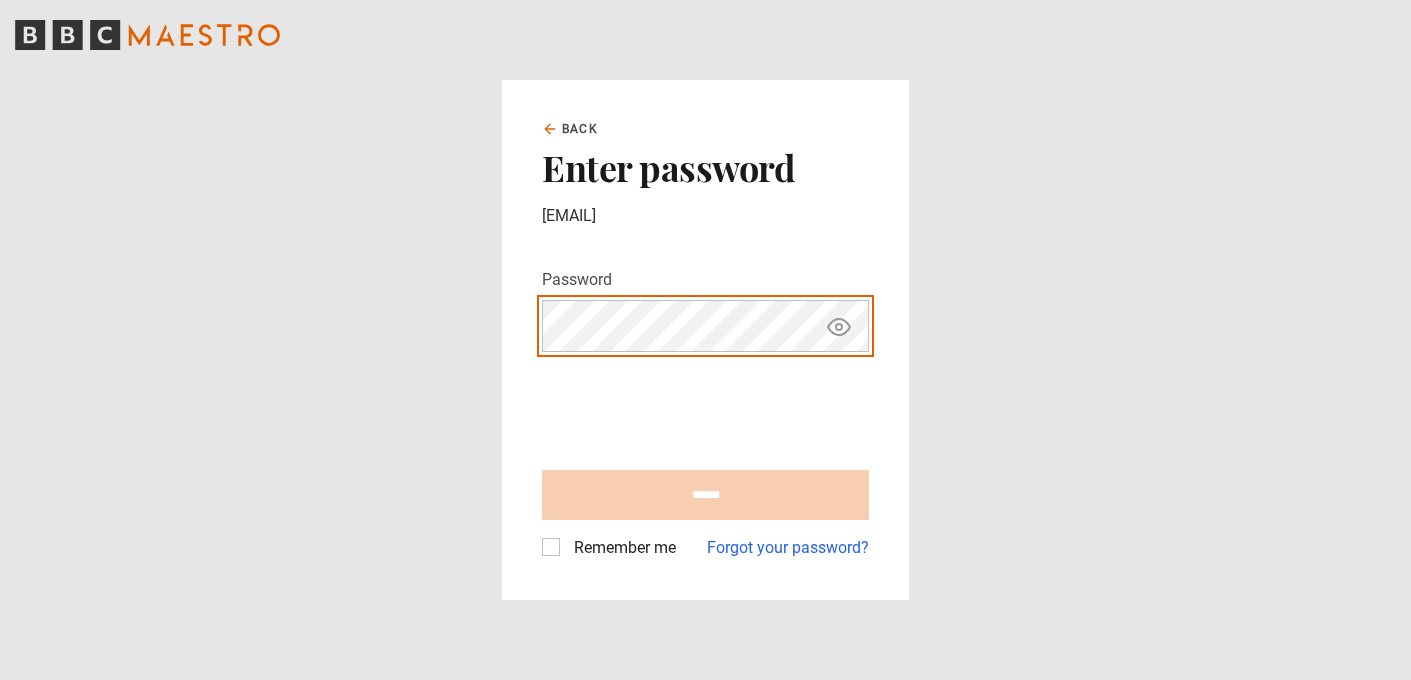 scroll, scrollTop: 0, scrollLeft: 0, axis: both 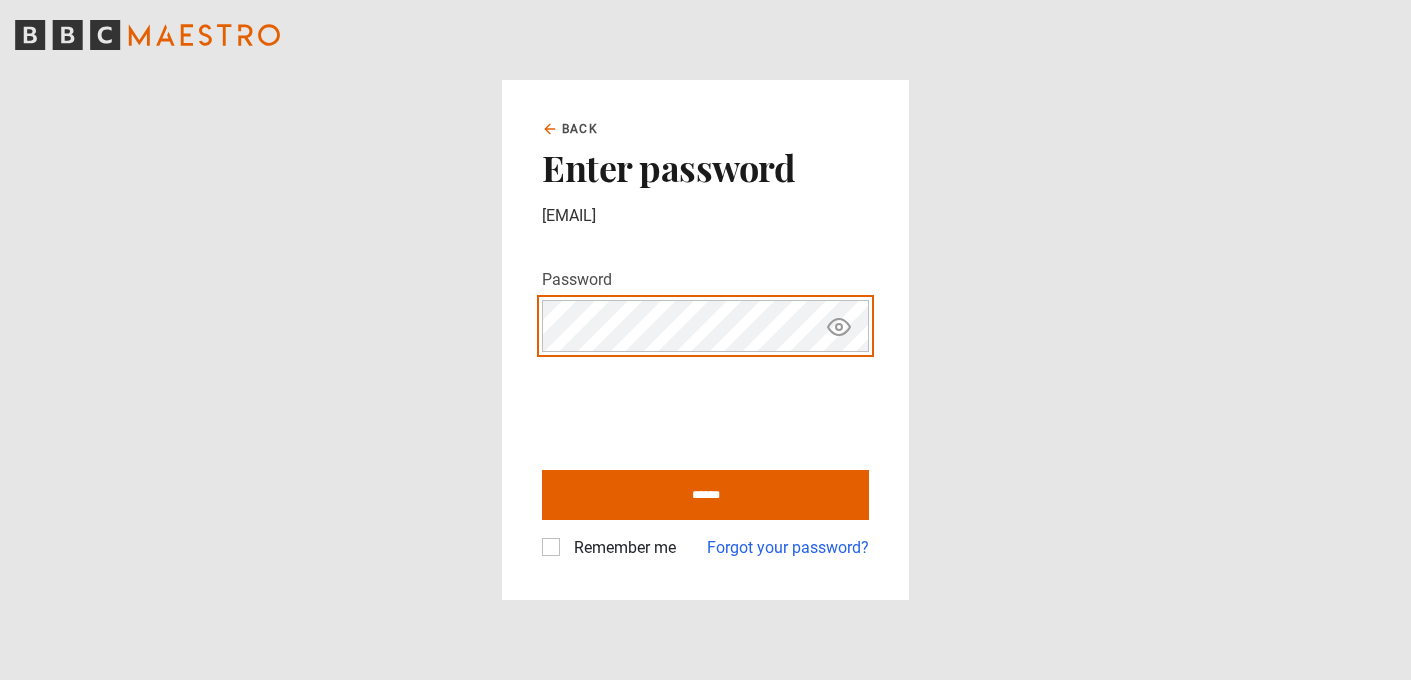 click on "******" at bounding box center (705, 495) 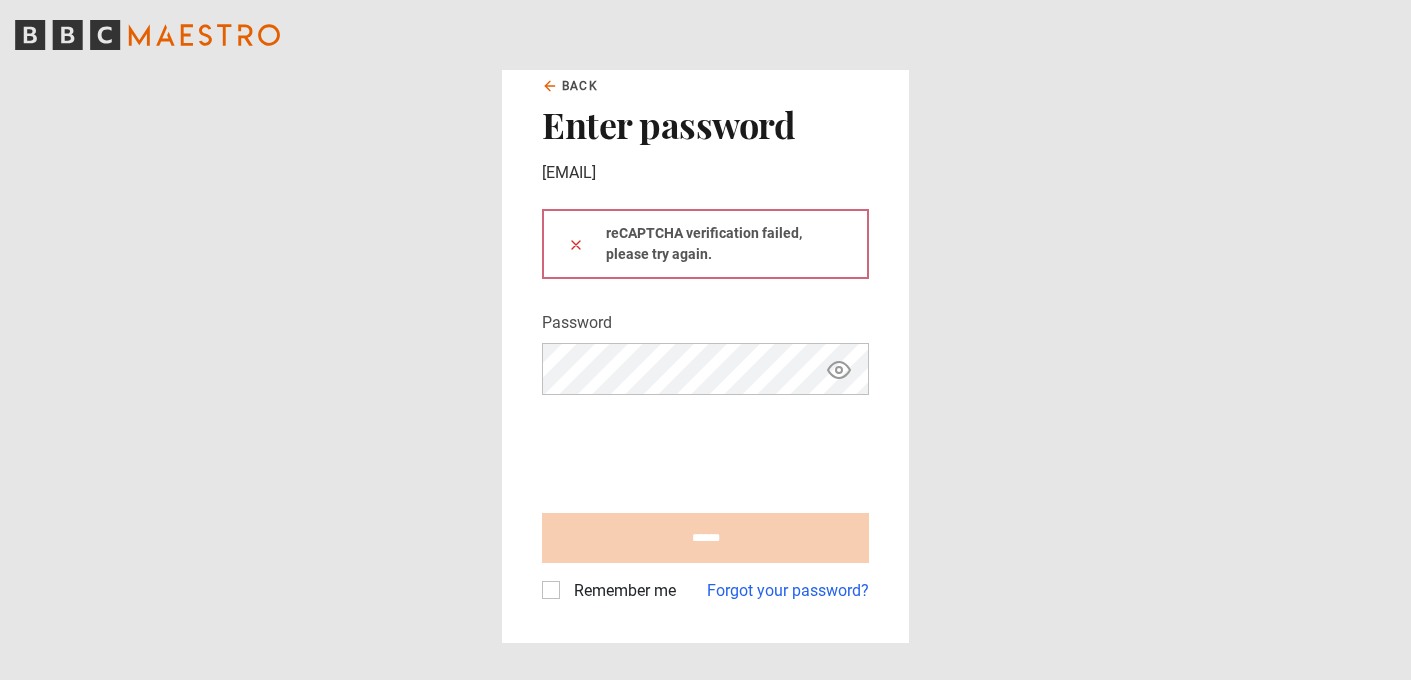 scroll, scrollTop: 0, scrollLeft: 0, axis: both 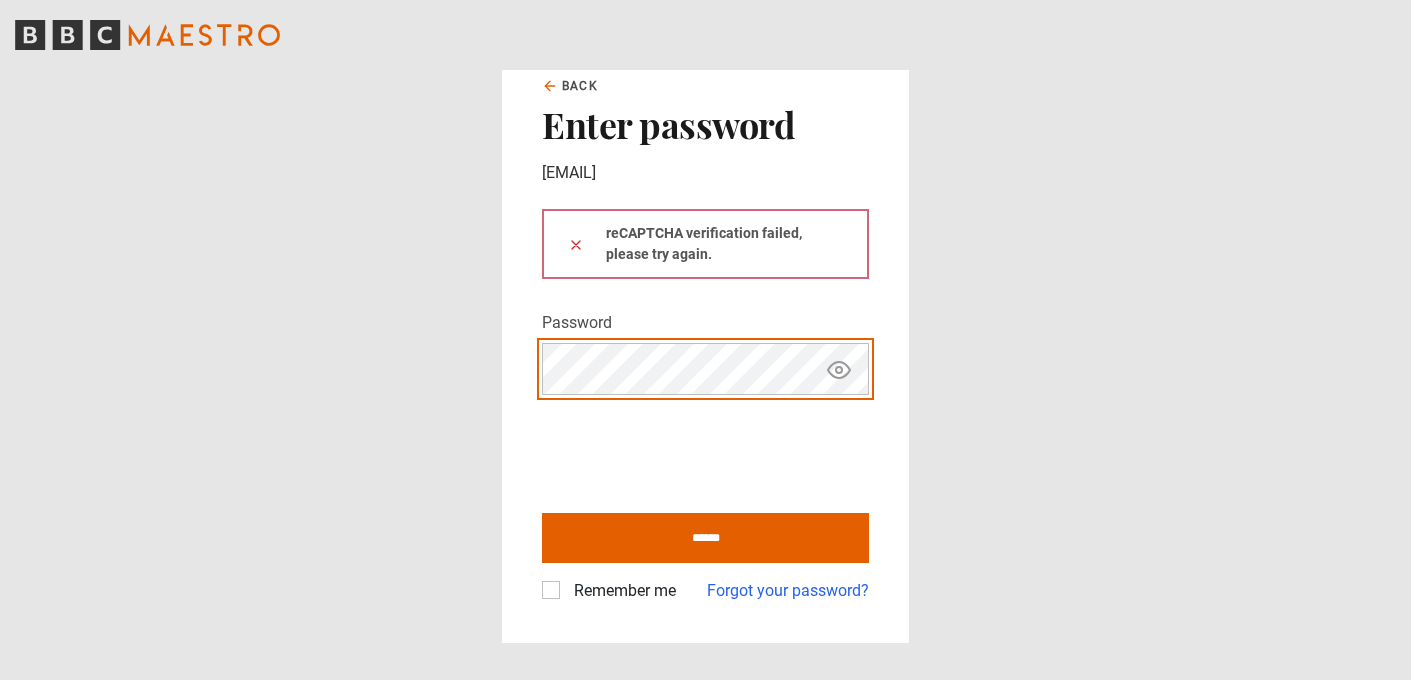 click at bounding box center [576, 244] 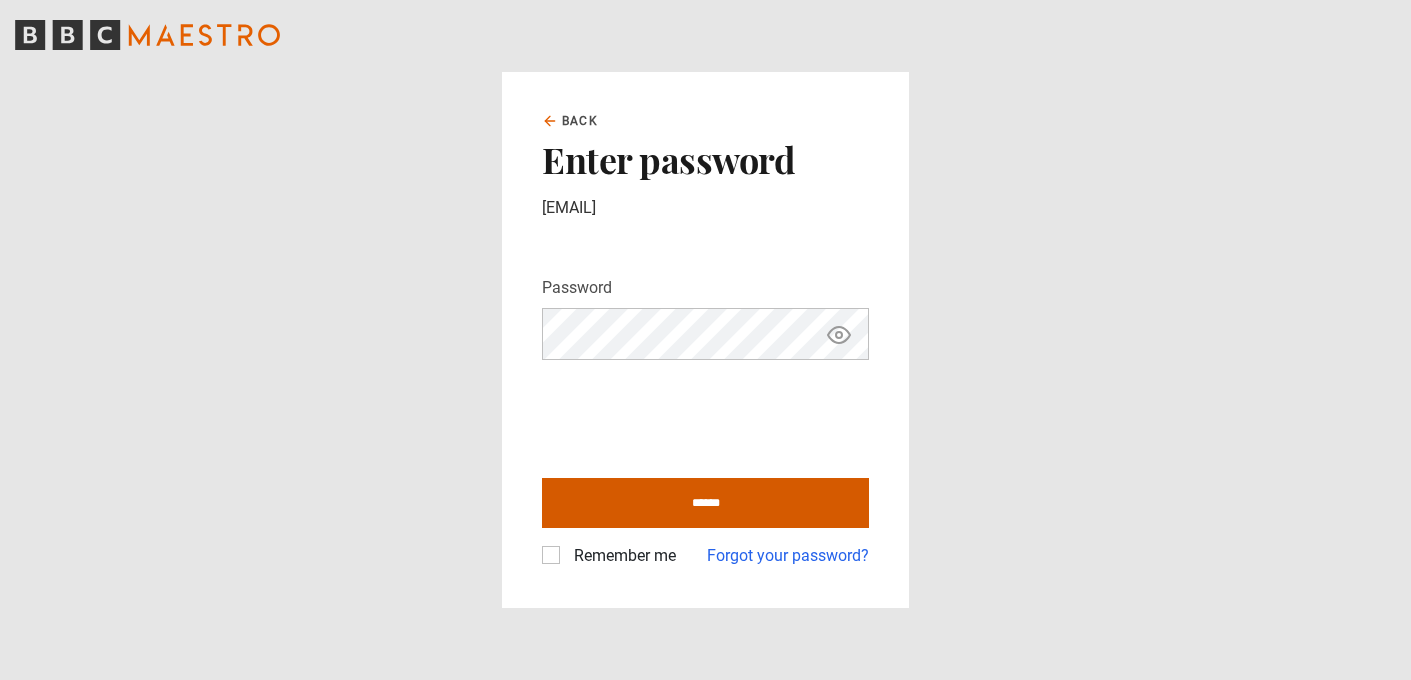 click on "******" at bounding box center [705, 503] 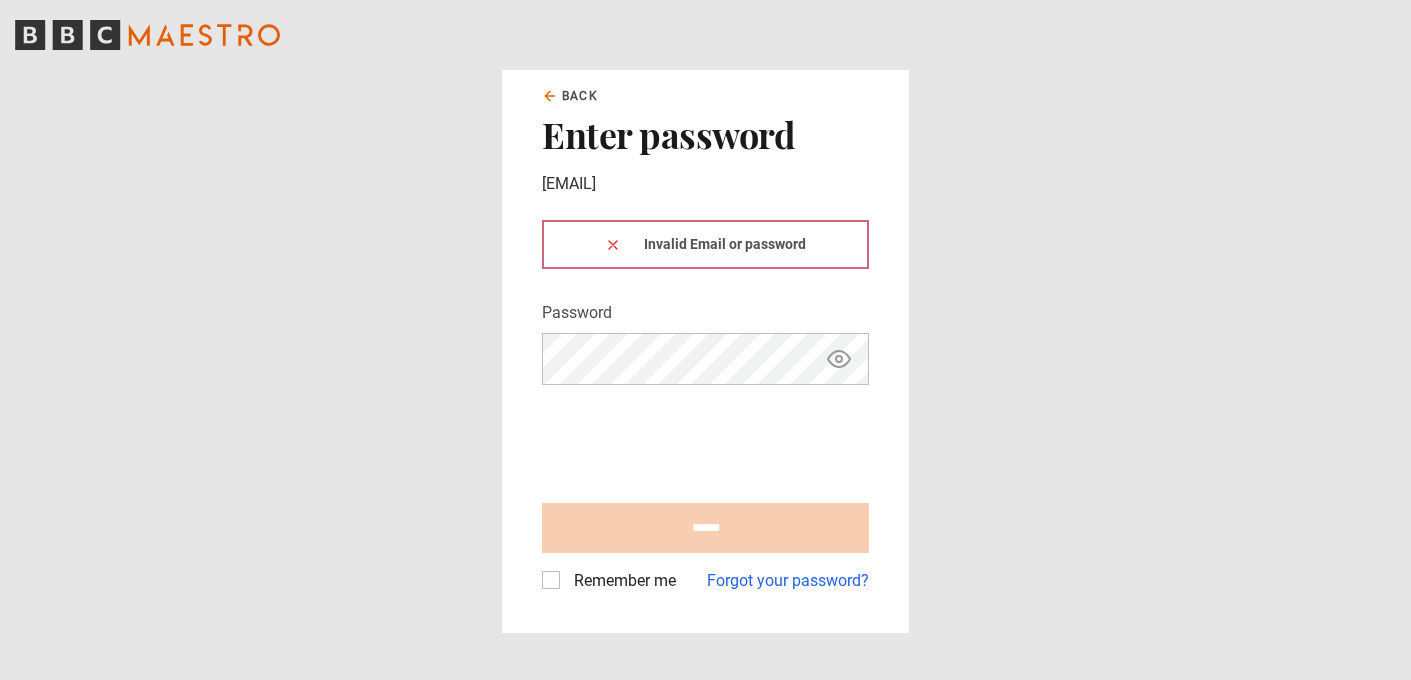 scroll, scrollTop: 0, scrollLeft: 0, axis: both 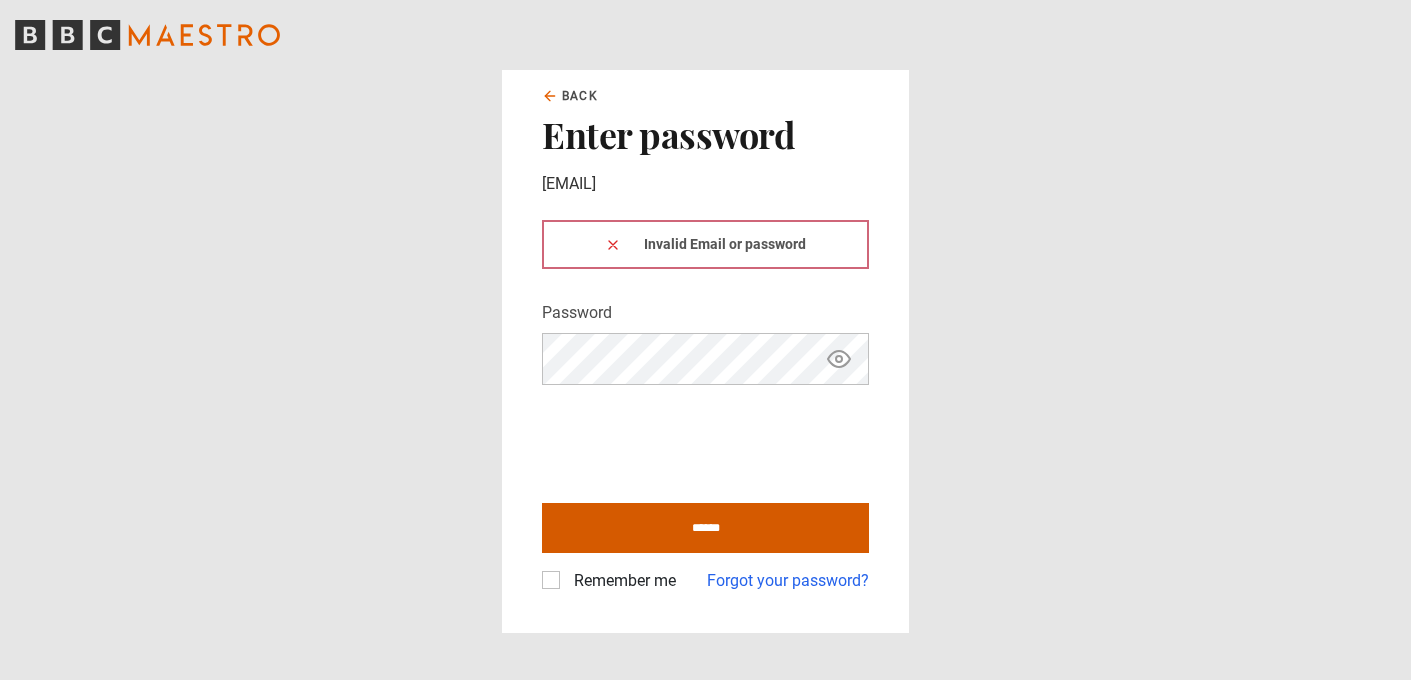 click on "******" at bounding box center [705, 528] 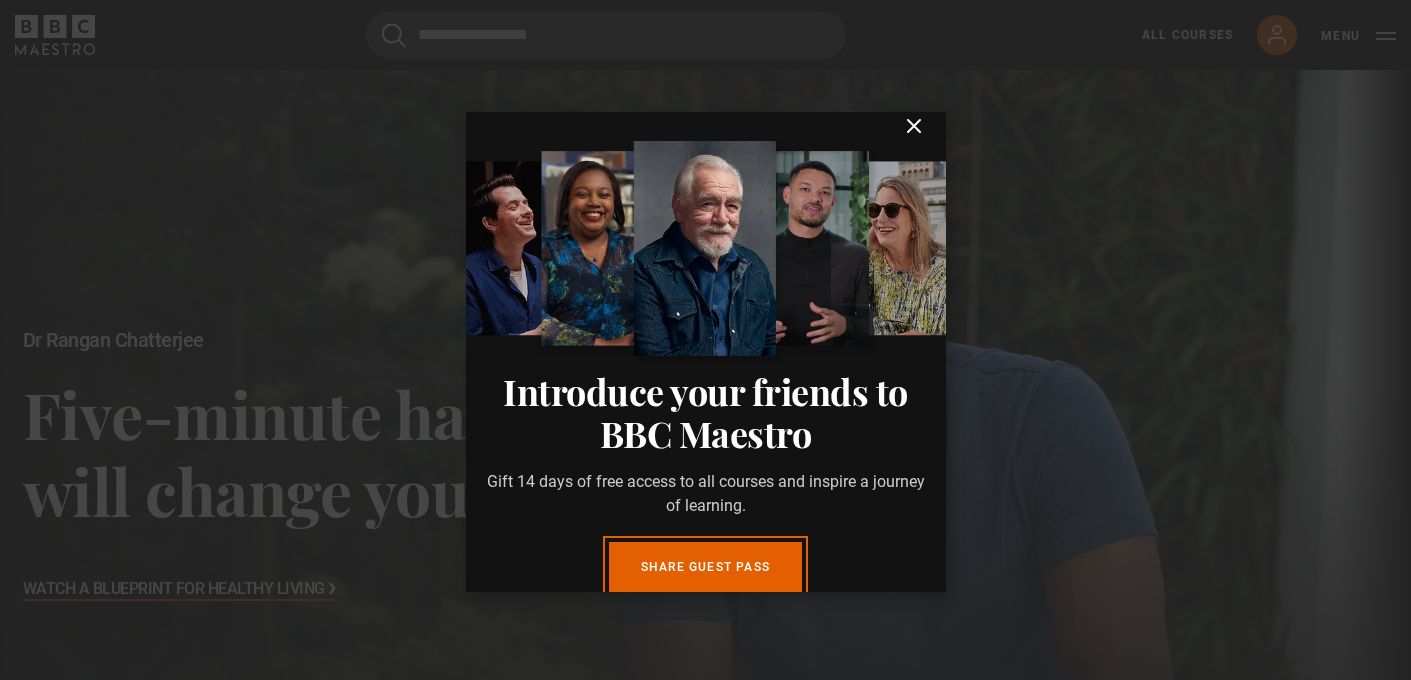 scroll, scrollTop: 0, scrollLeft: 0, axis: both 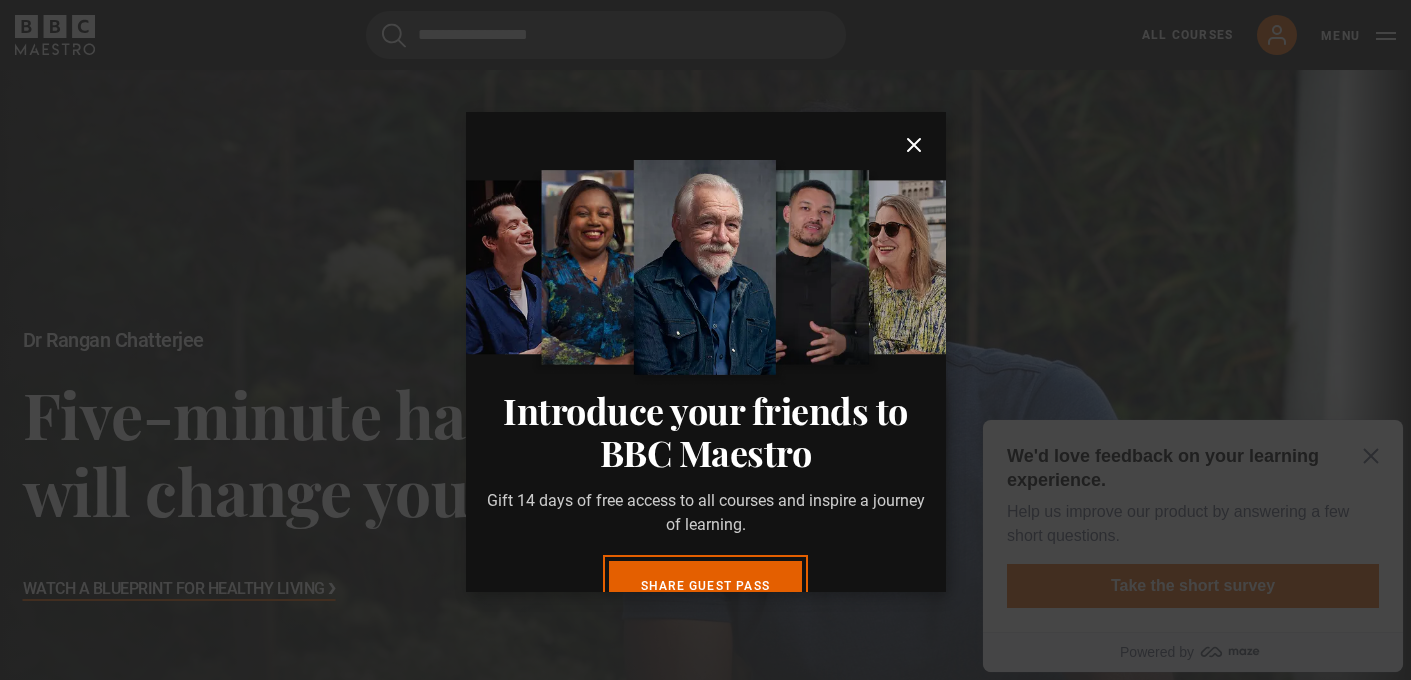 click 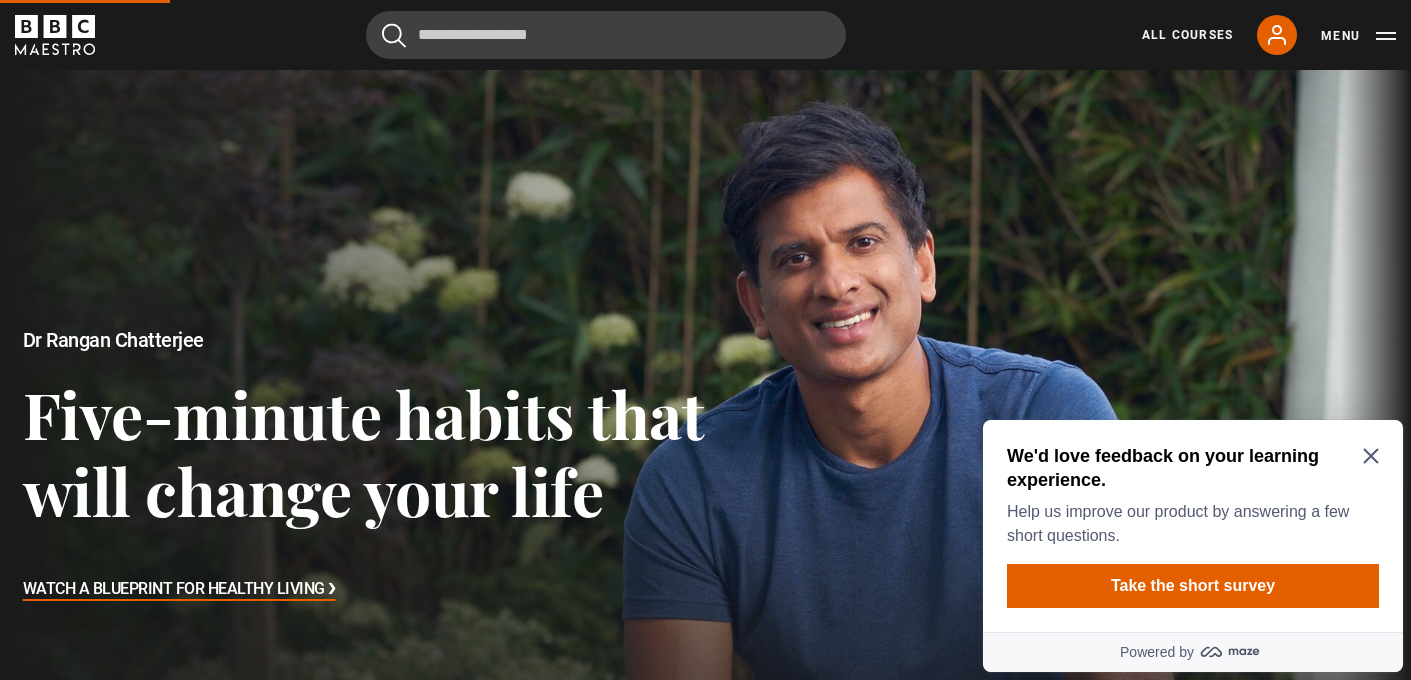 click 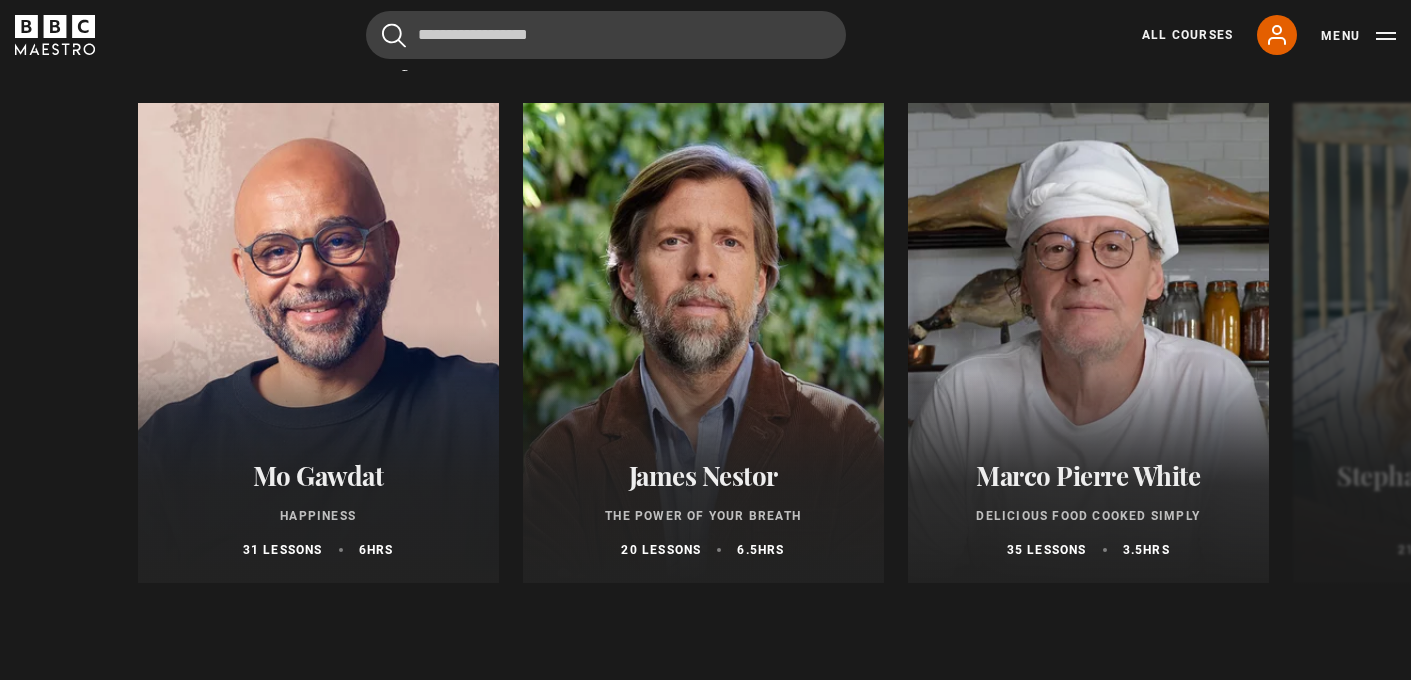 scroll, scrollTop: 3696, scrollLeft: 0, axis: vertical 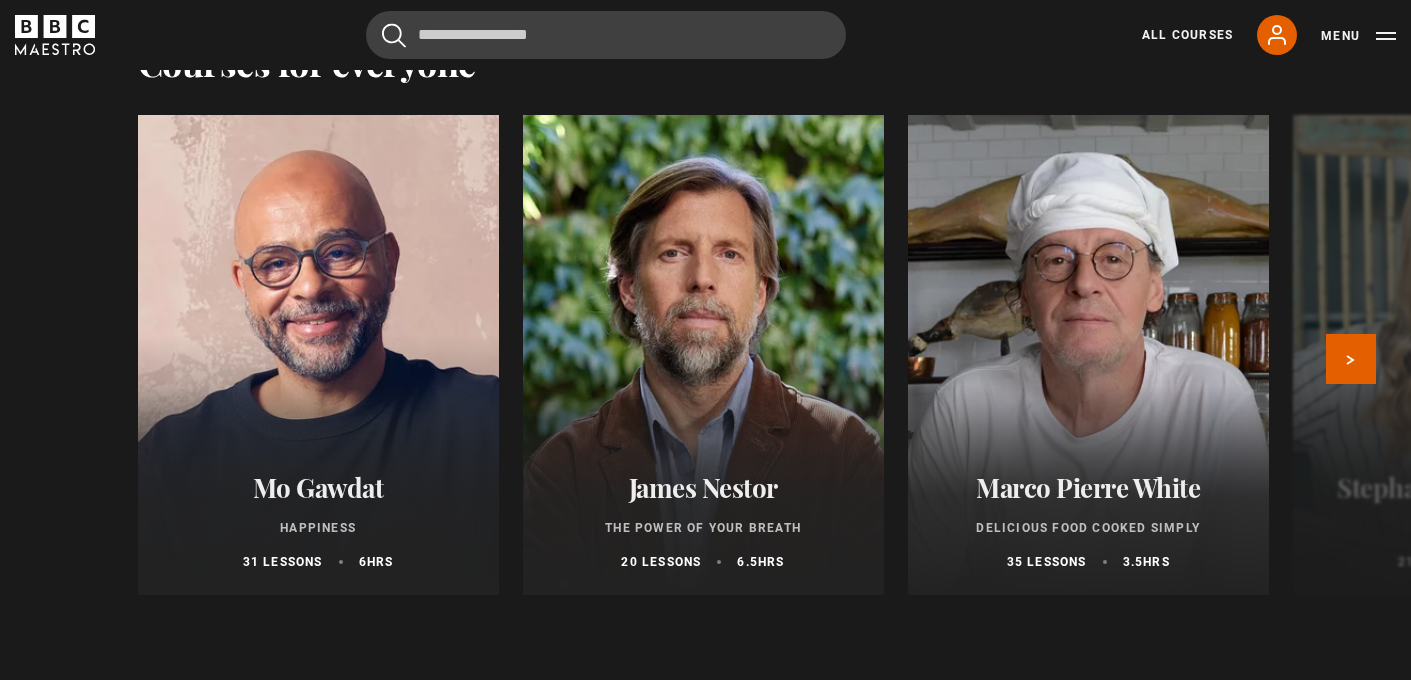click at bounding box center [1473, 355] 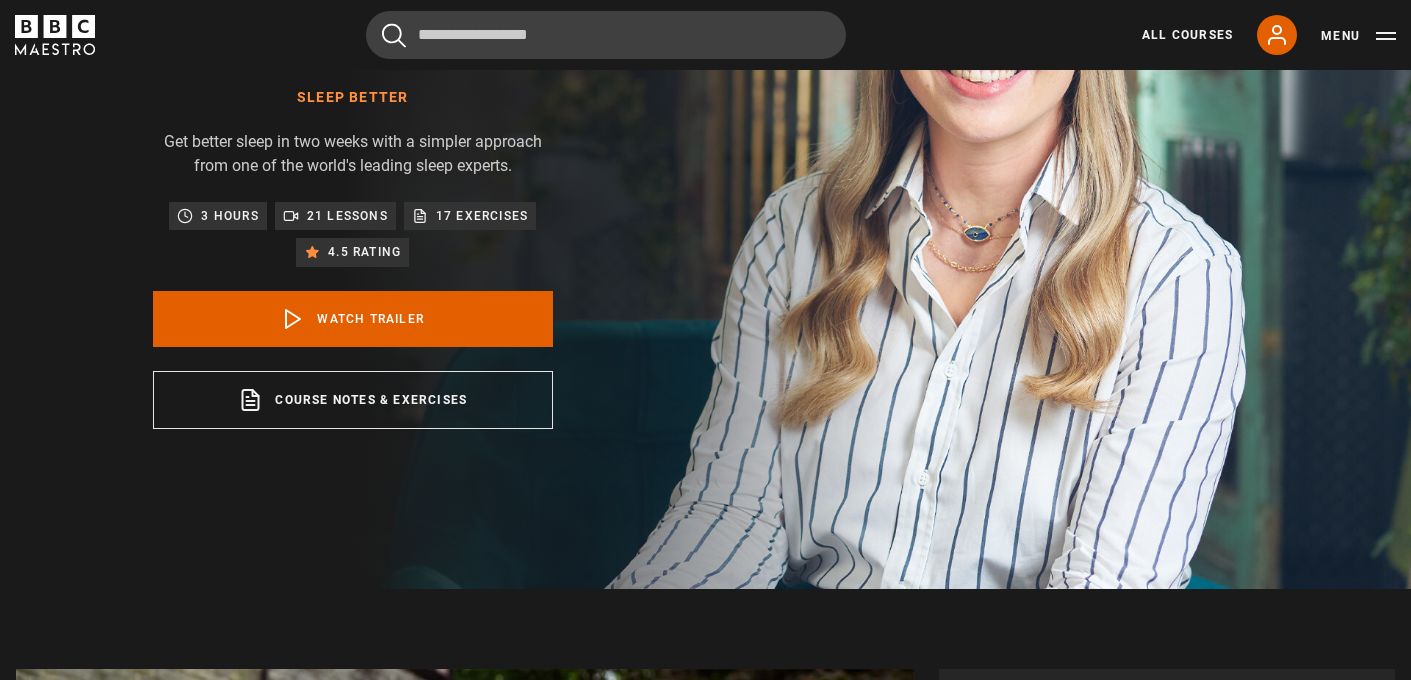 scroll, scrollTop: 0, scrollLeft: 0, axis: both 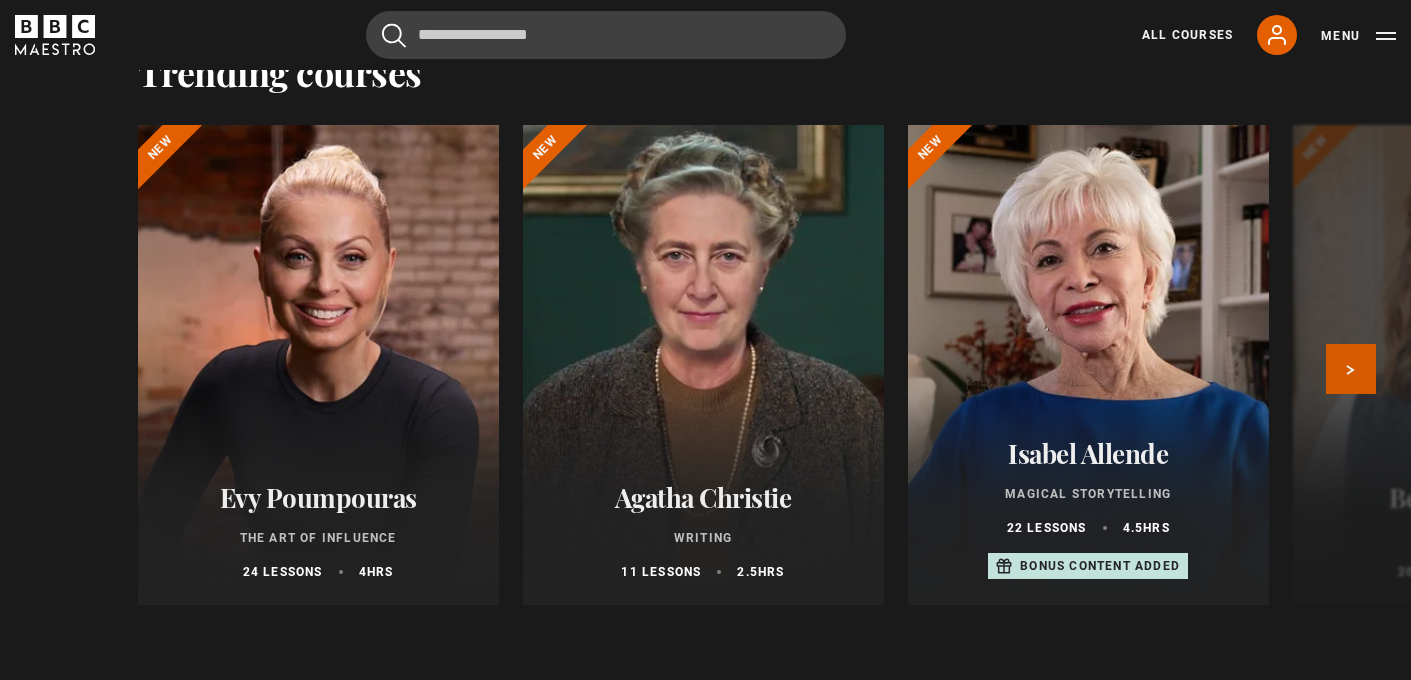 click on "Next" at bounding box center [1351, 369] 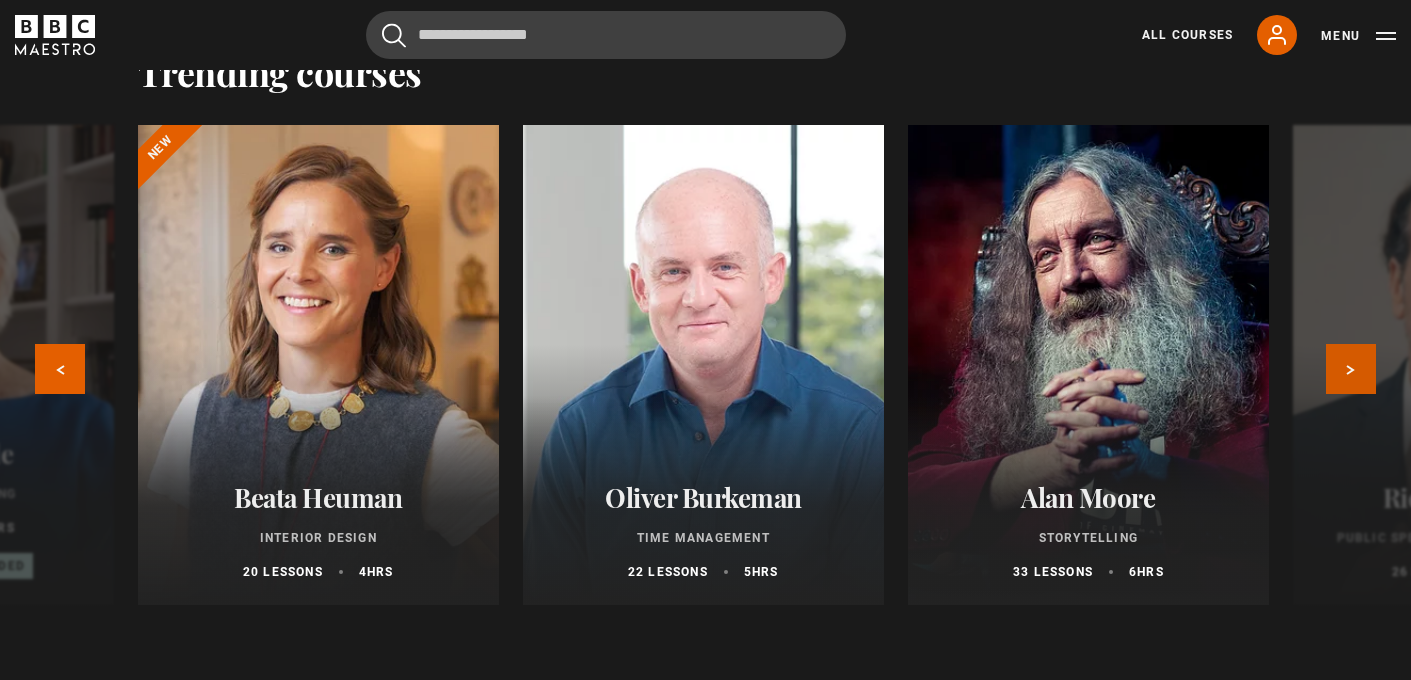 click on "Next" at bounding box center (1351, 369) 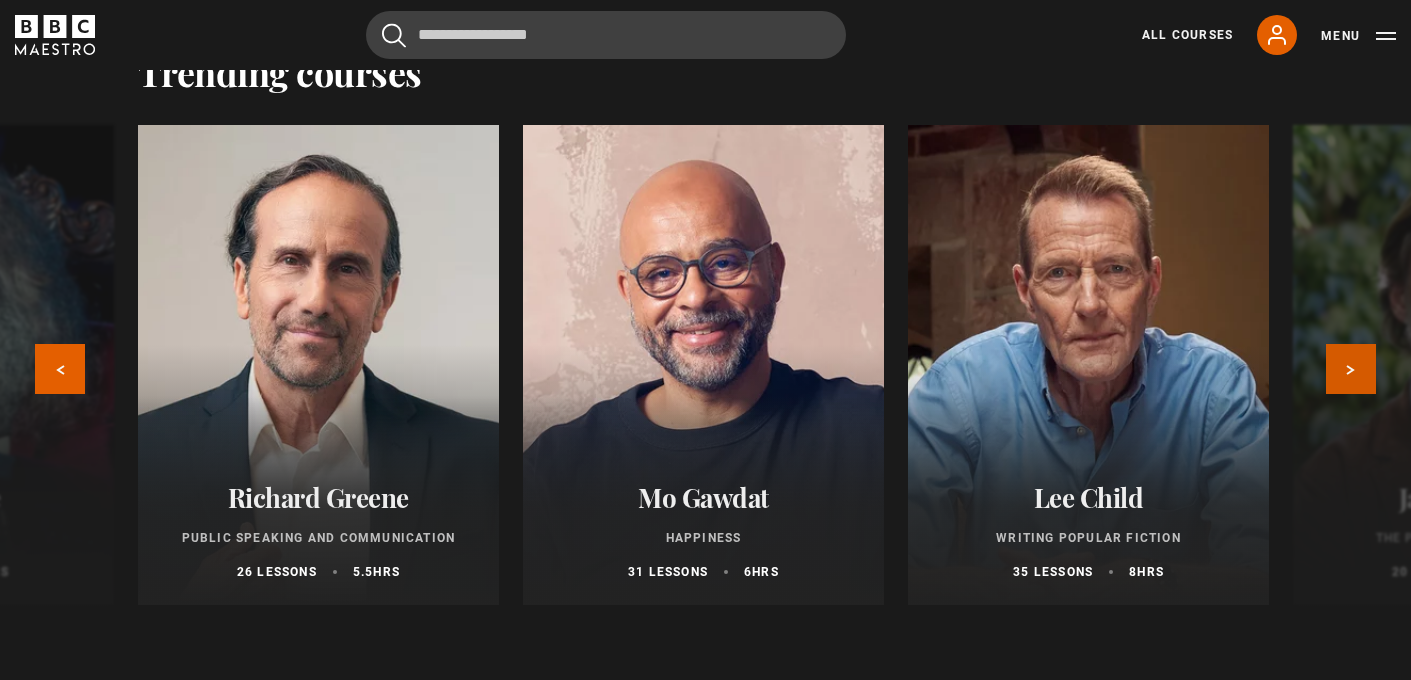 click on "Next" at bounding box center [1351, 369] 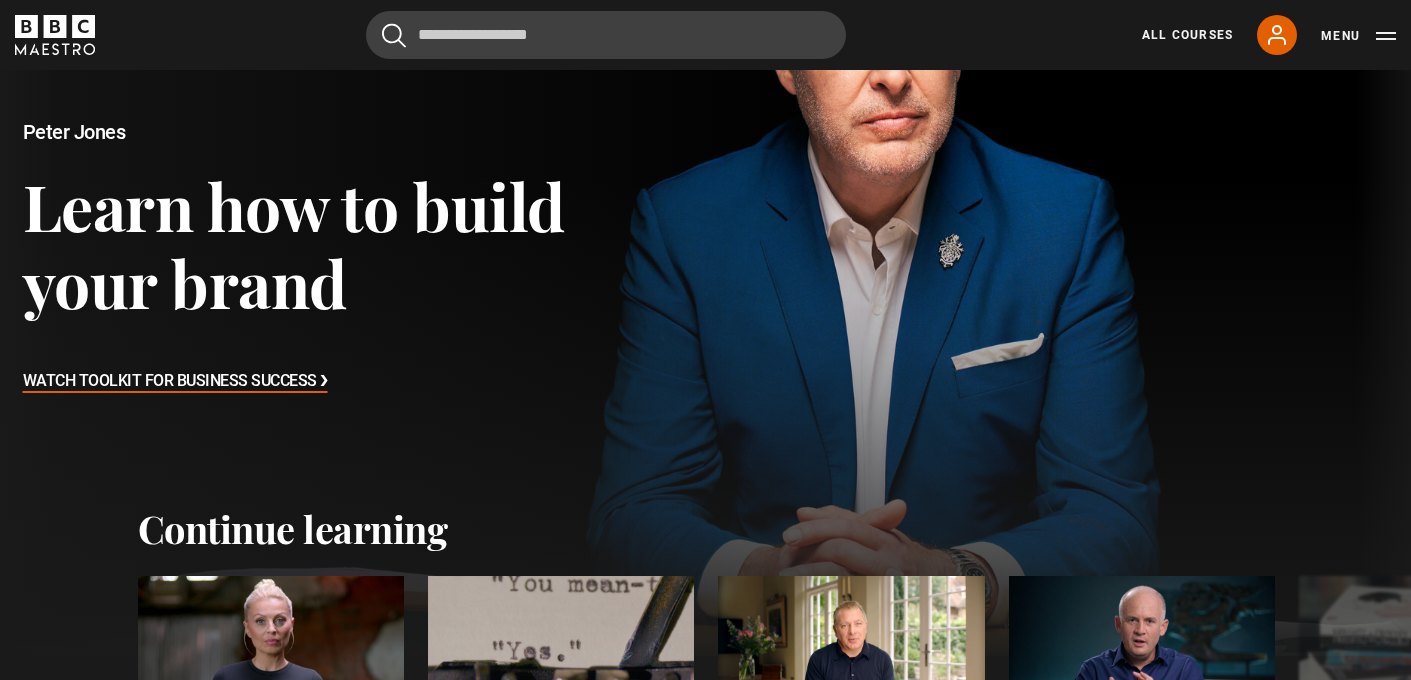scroll, scrollTop: 269, scrollLeft: 0, axis: vertical 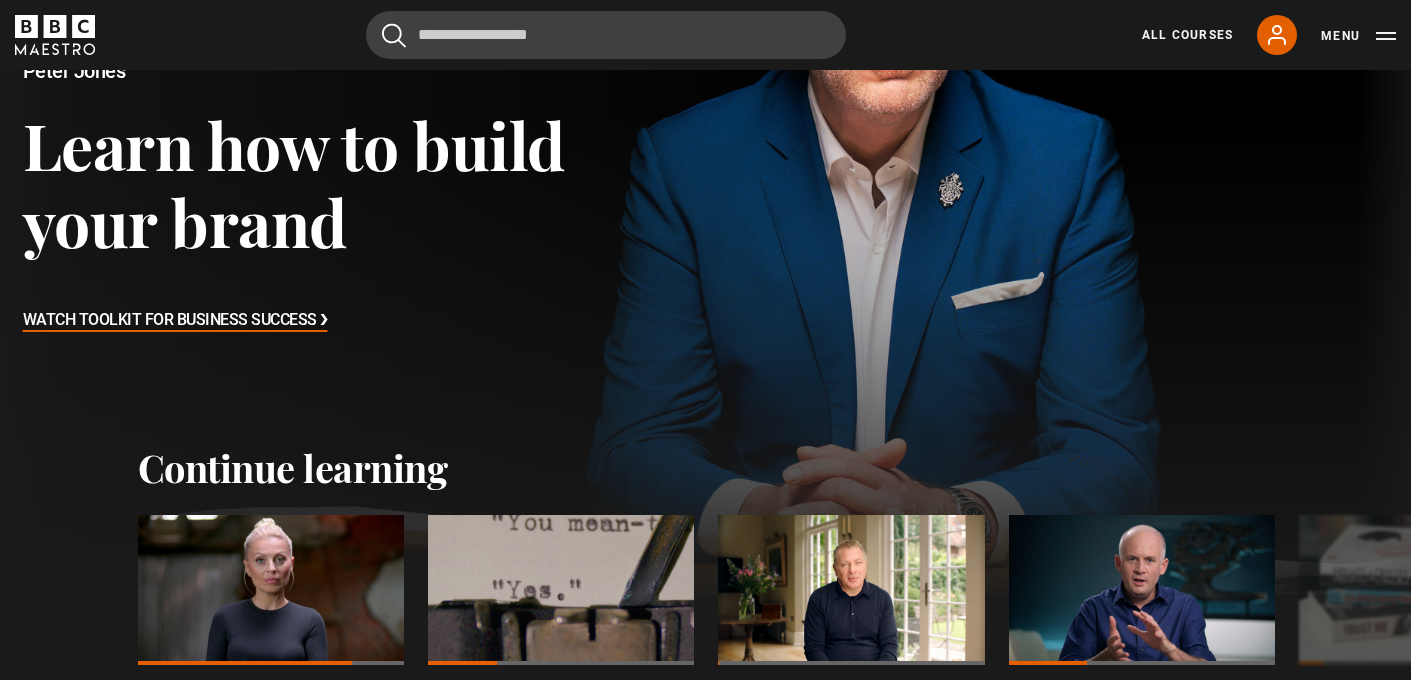 click on "Watch
Toolkit for Business Success ❯" at bounding box center [175, 321] 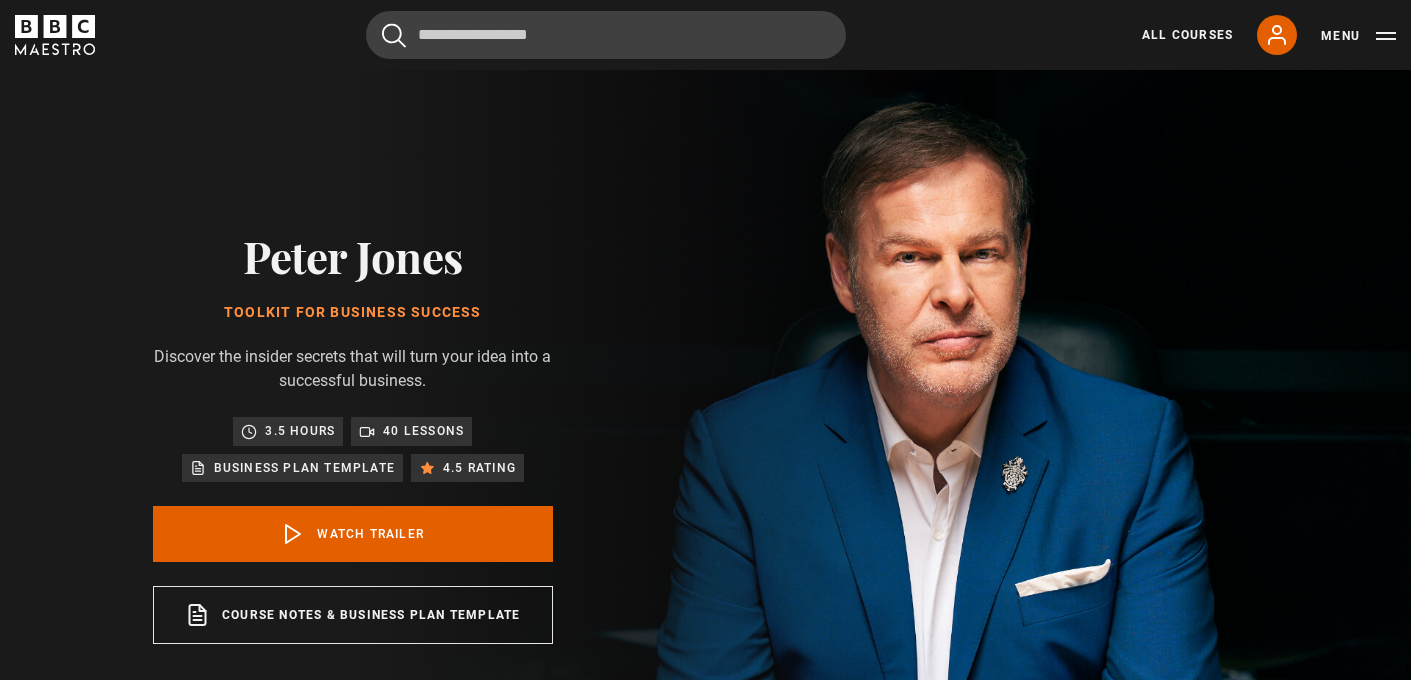 scroll, scrollTop: 0, scrollLeft: 0, axis: both 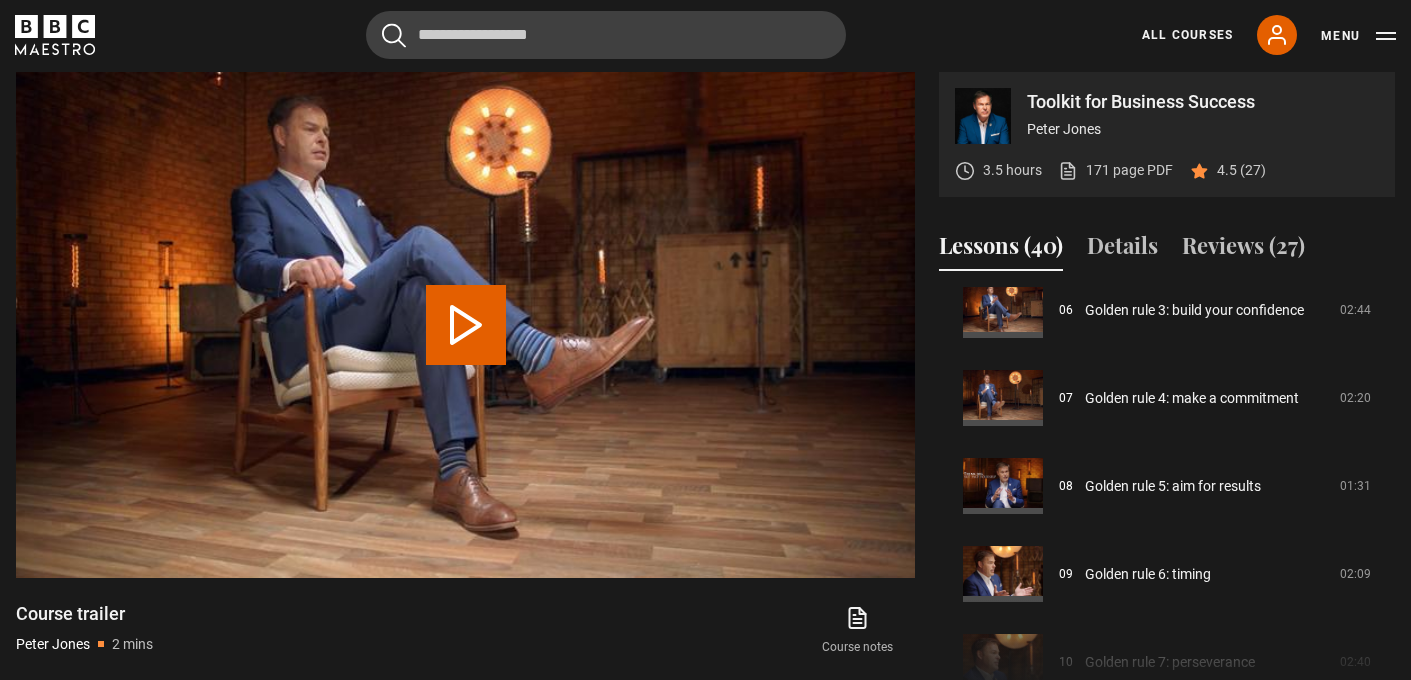click 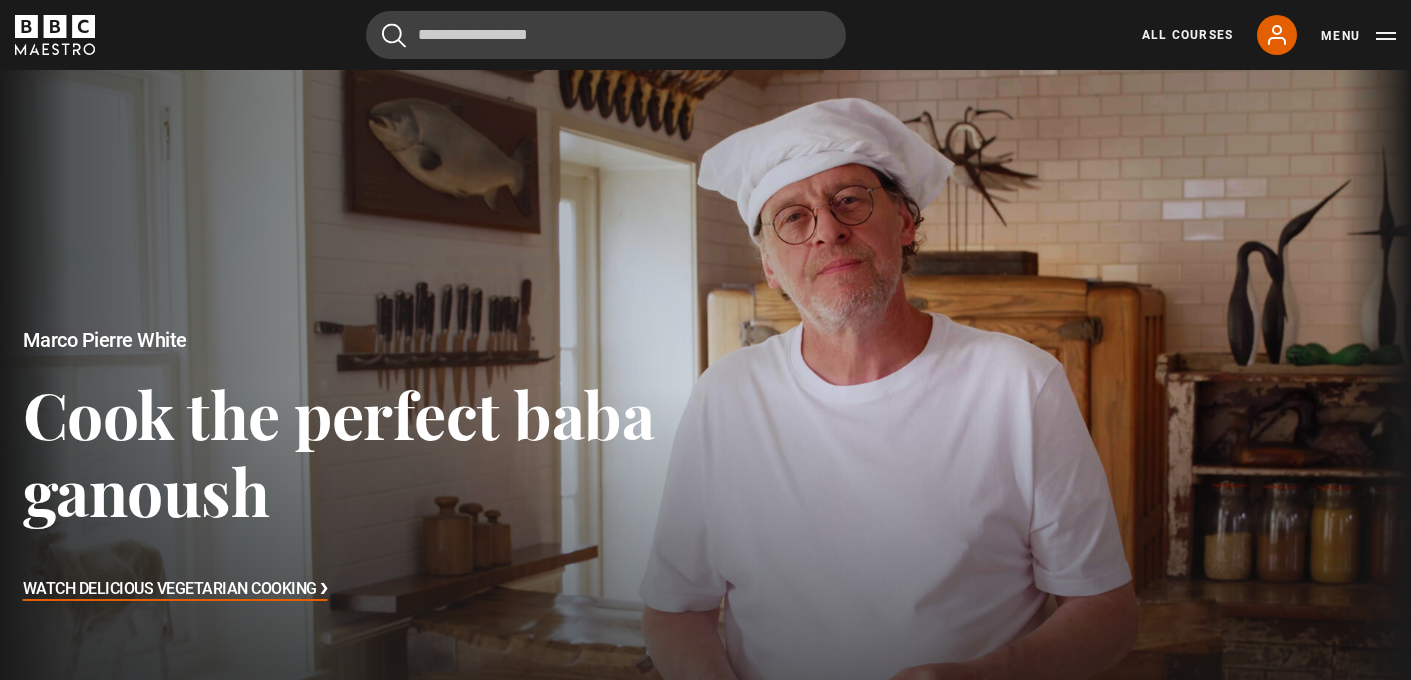 scroll, scrollTop: 466, scrollLeft: 1, axis: both 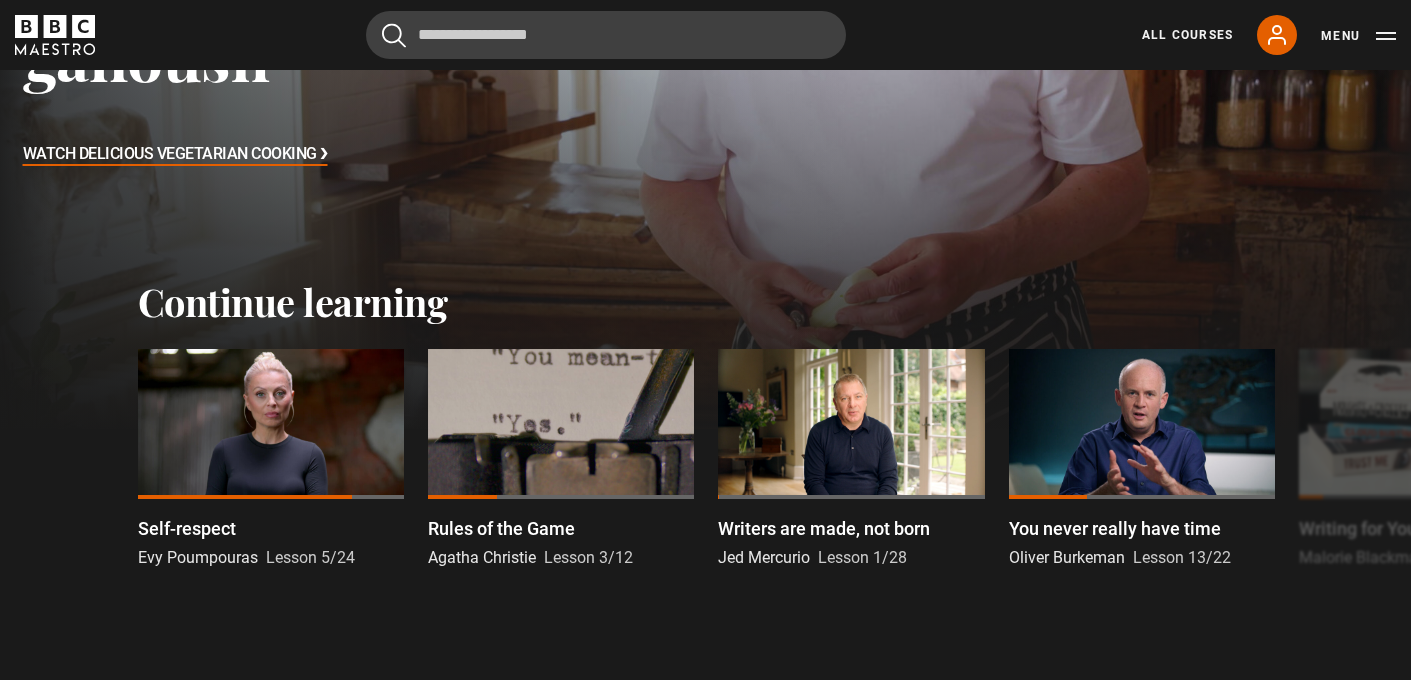 click on "Watch
Delicious Vegetarian Cooking ❯" at bounding box center [175, 155] 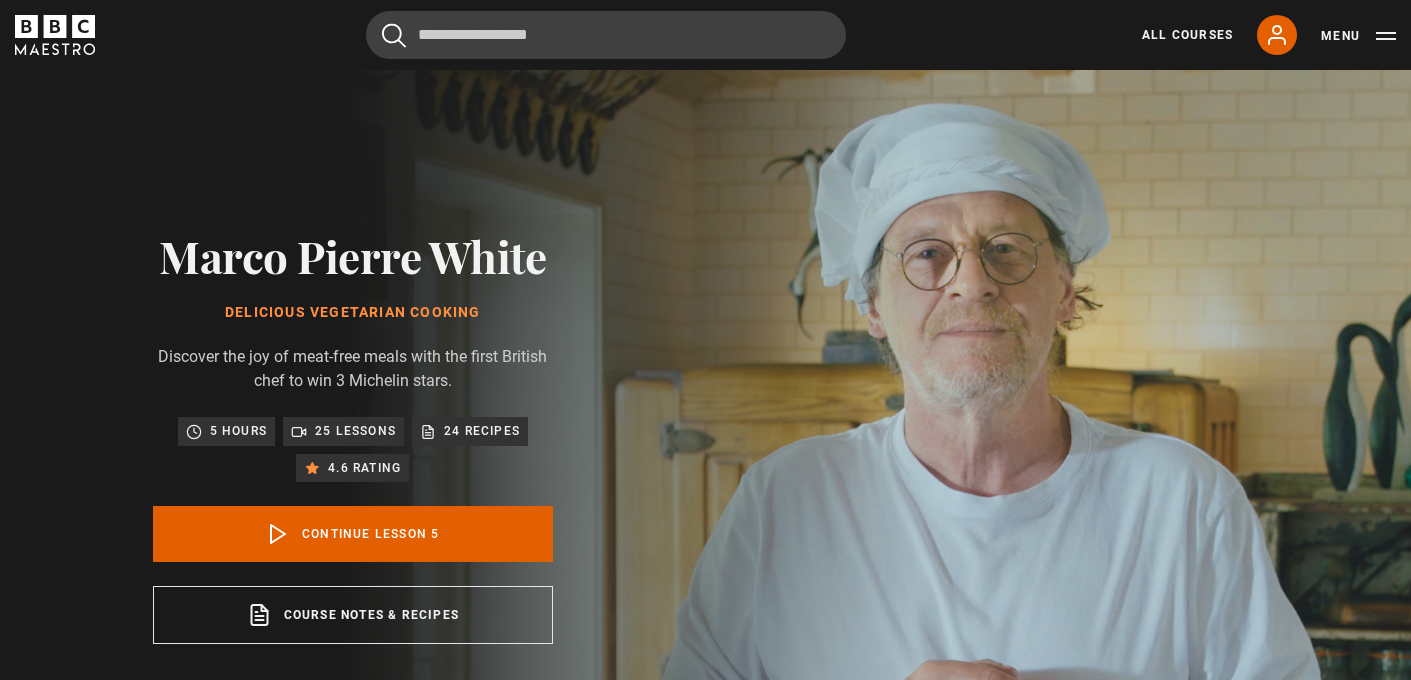 scroll, scrollTop: 874, scrollLeft: 0, axis: vertical 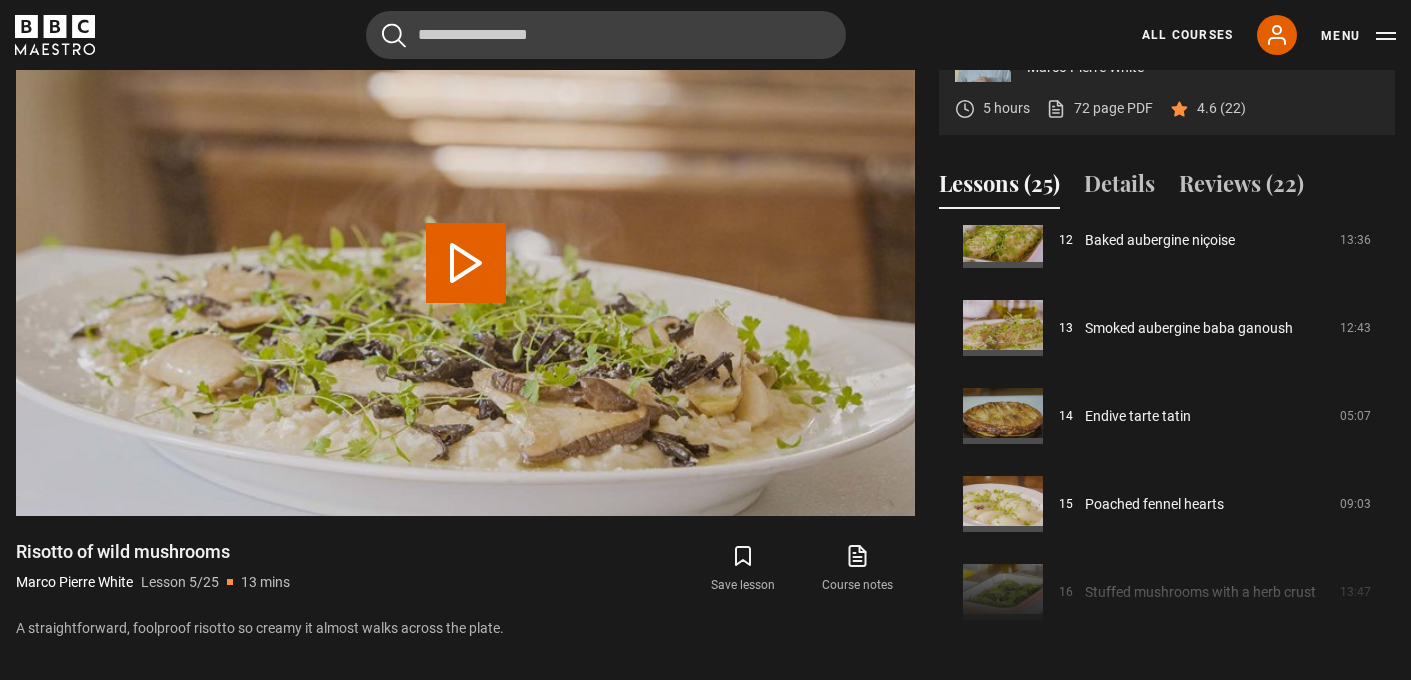 click 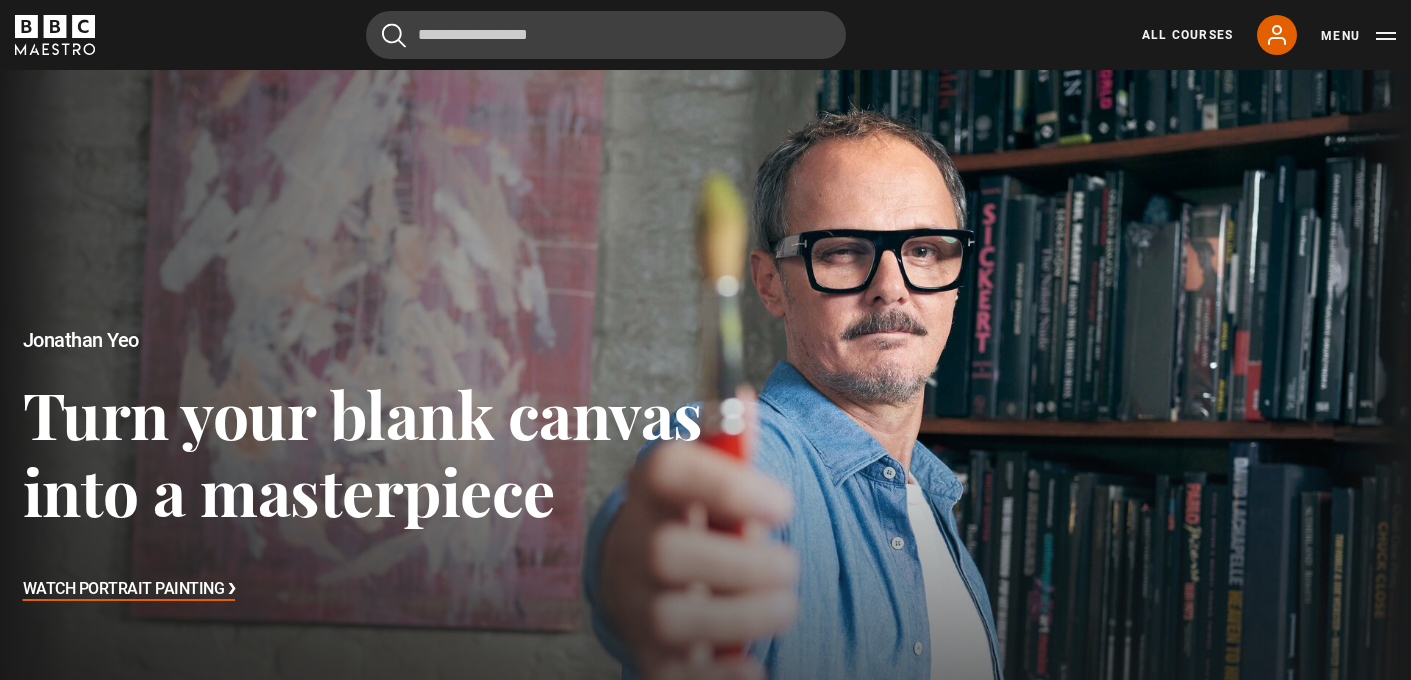 scroll, scrollTop: 0, scrollLeft: 0, axis: both 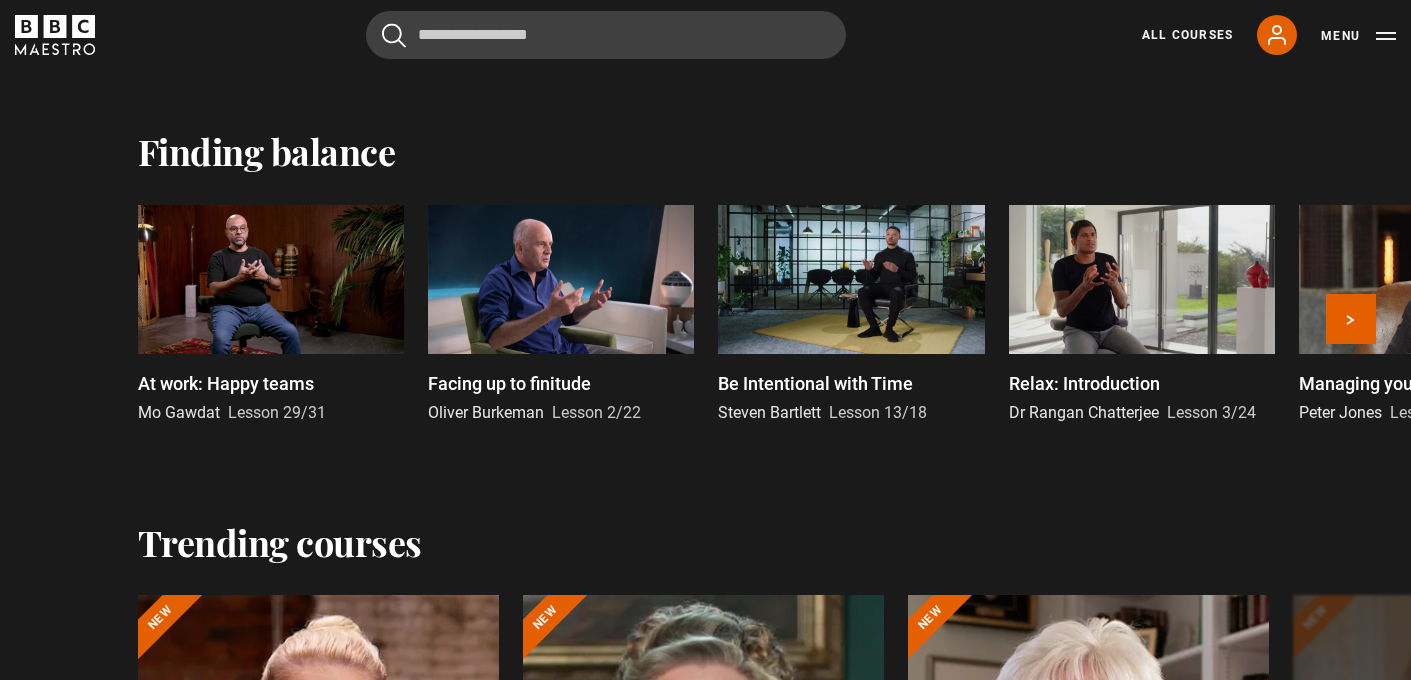 click at bounding box center (1142, 280) 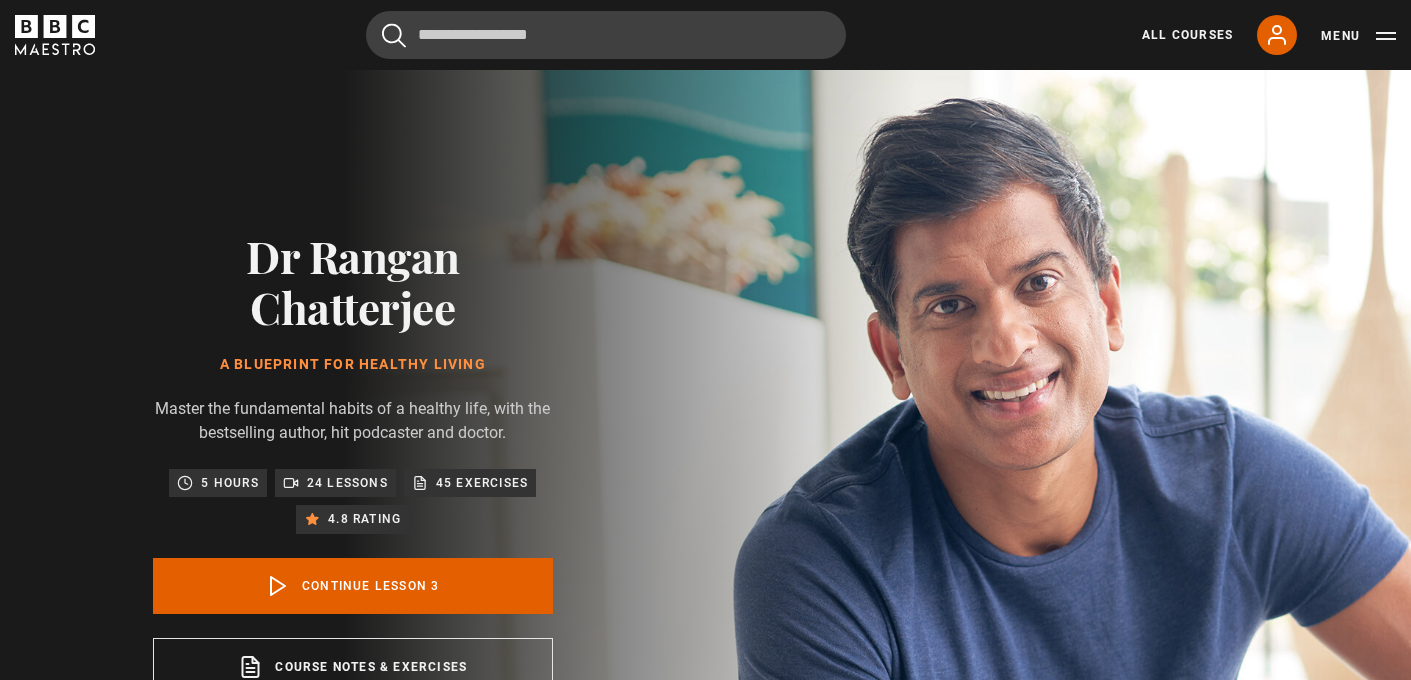 scroll, scrollTop: 853, scrollLeft: 0, axis: vertical 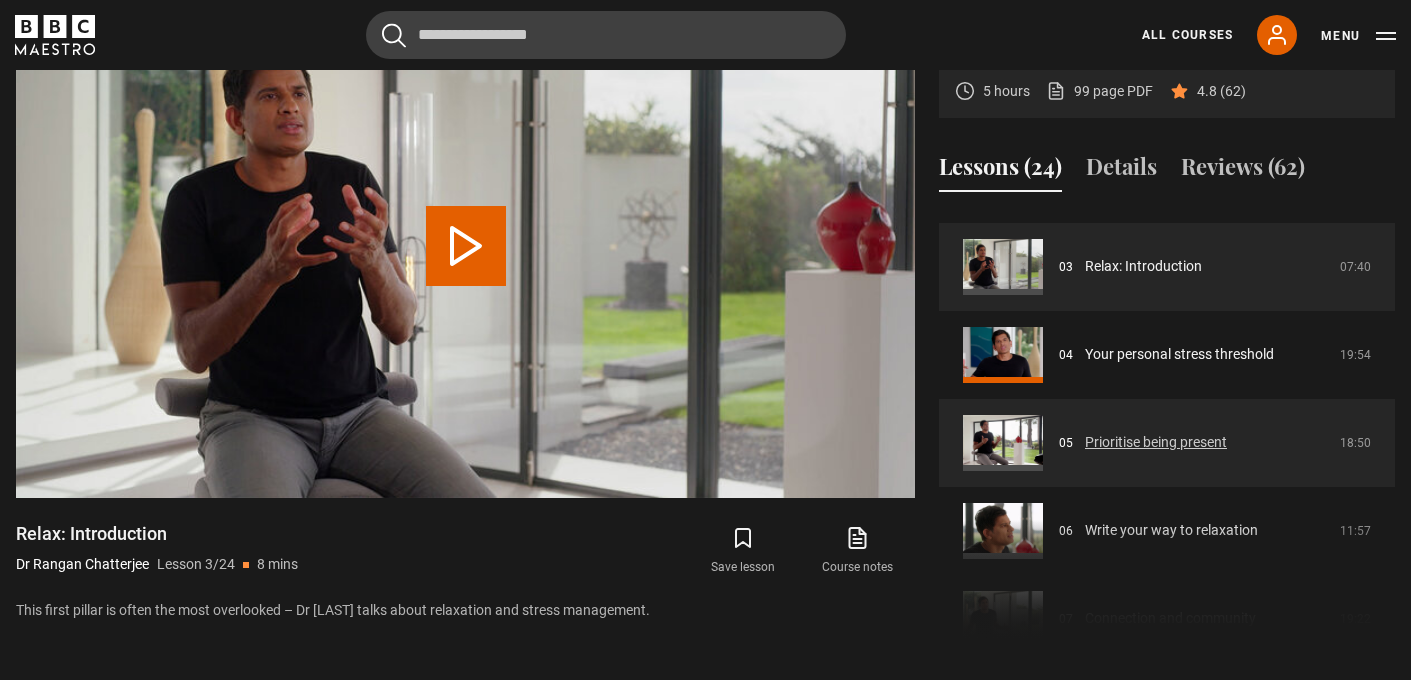 click on "Prioritise being present" at bounding box center [1156, 442] 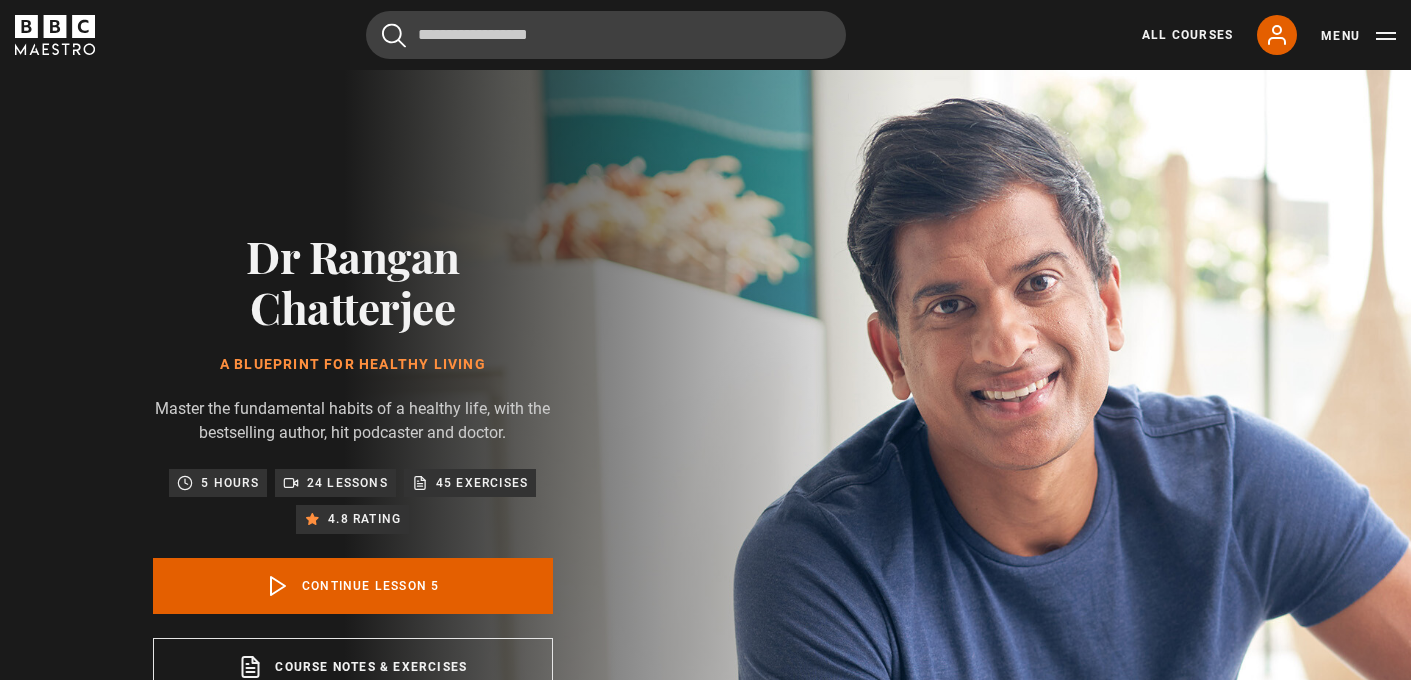 scroll, scrollTop: 853, scrollLeft: 0, axis: vertical 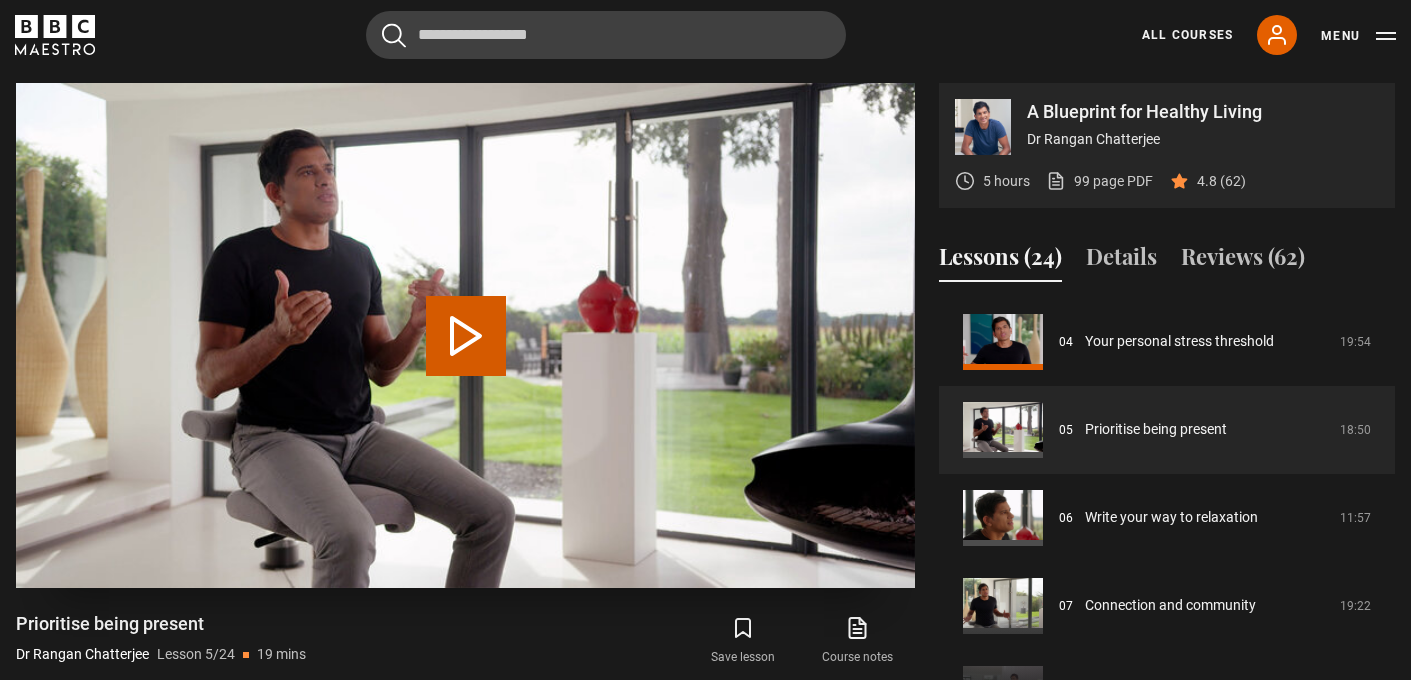 click on "Play Lesson Prioritise being present" at bounding box center (466, 336) 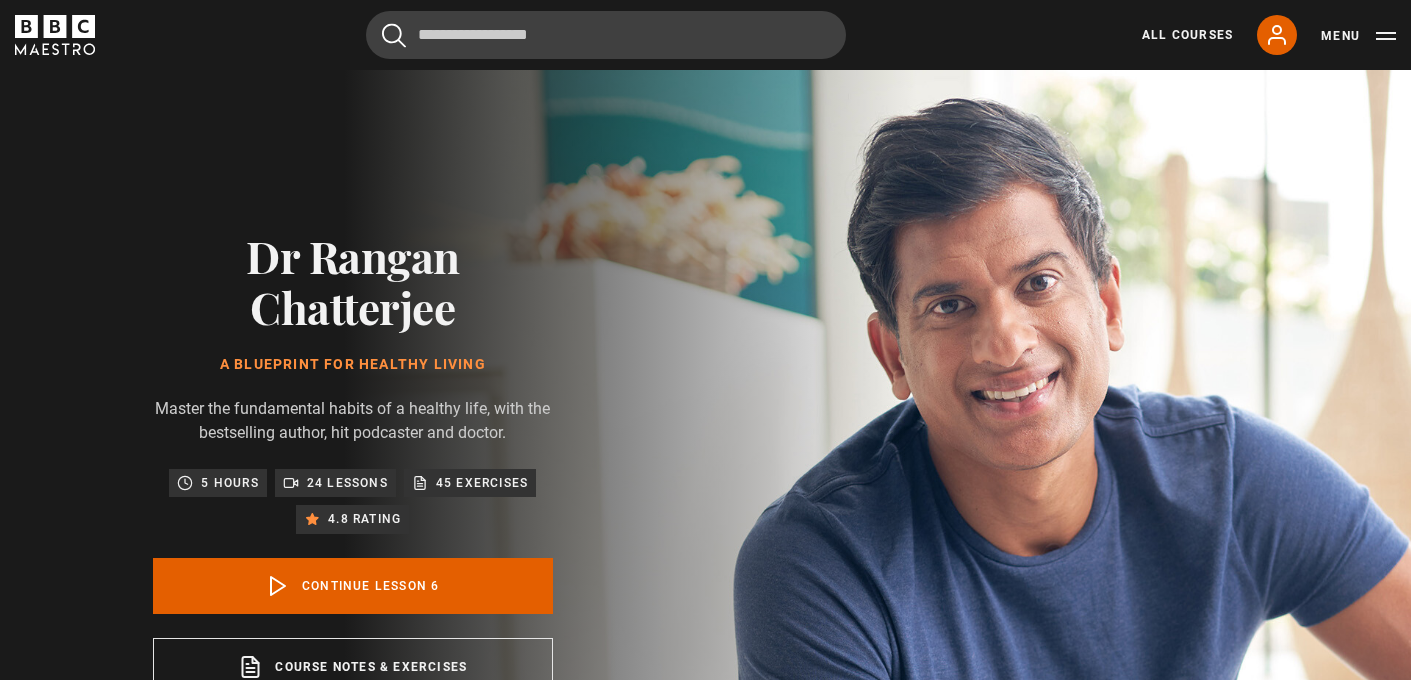 scroll, scrollTop: 853, scrollLeft: 0, axis: vertical 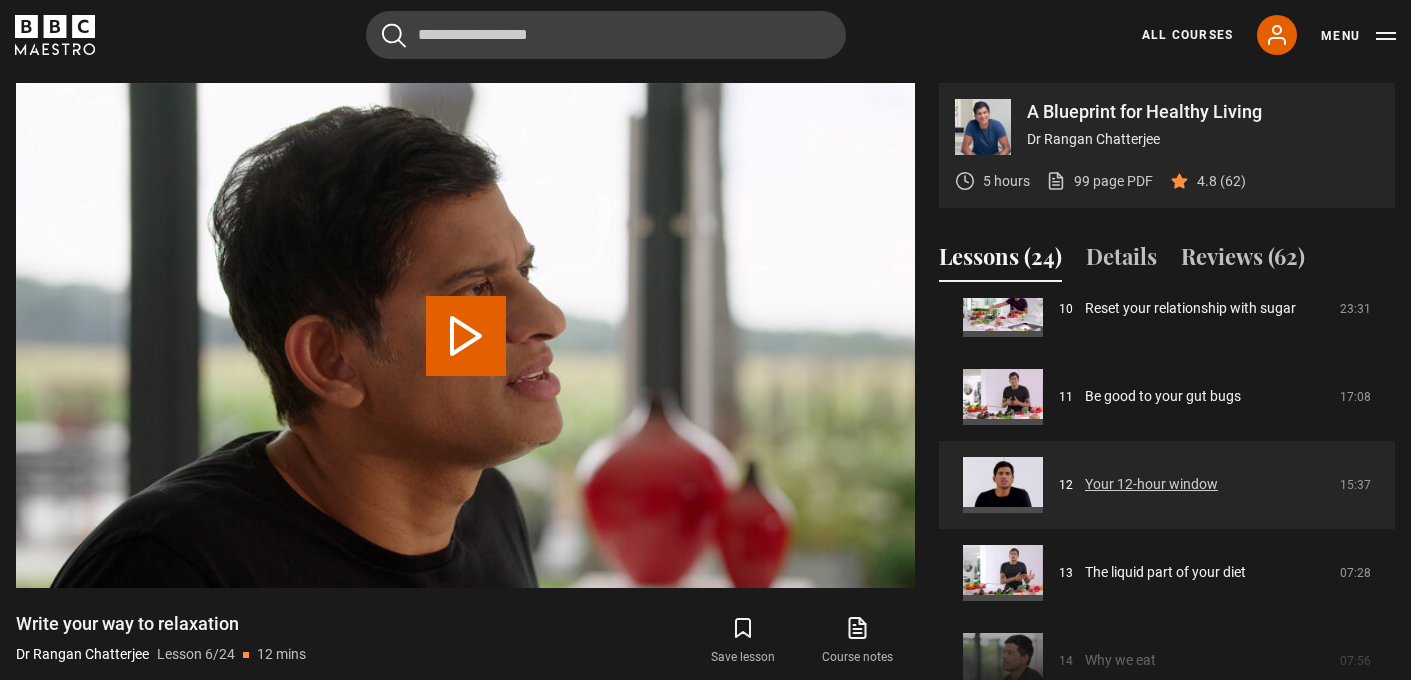 click on "Your 12-hour window" at bounding box center (1151, 484) 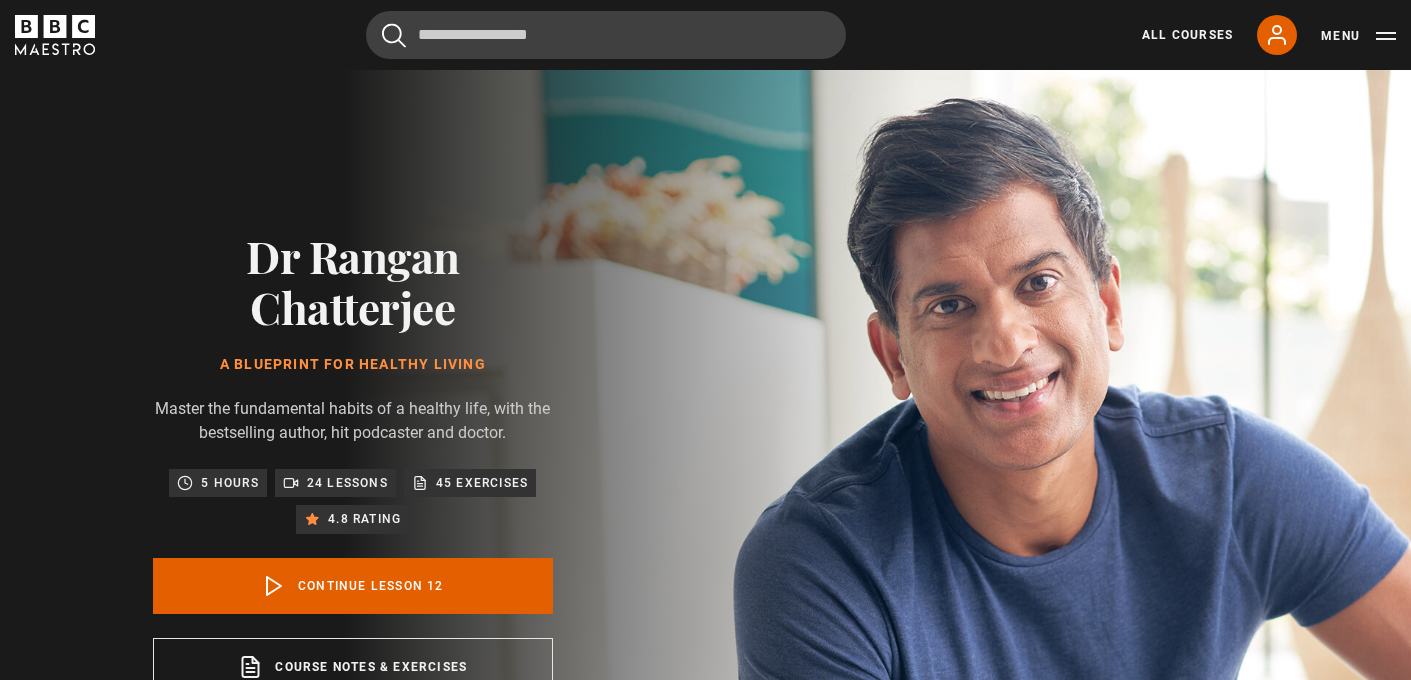 scroll, scrollTop: 853, scrollLeft: 0, axis: vertical 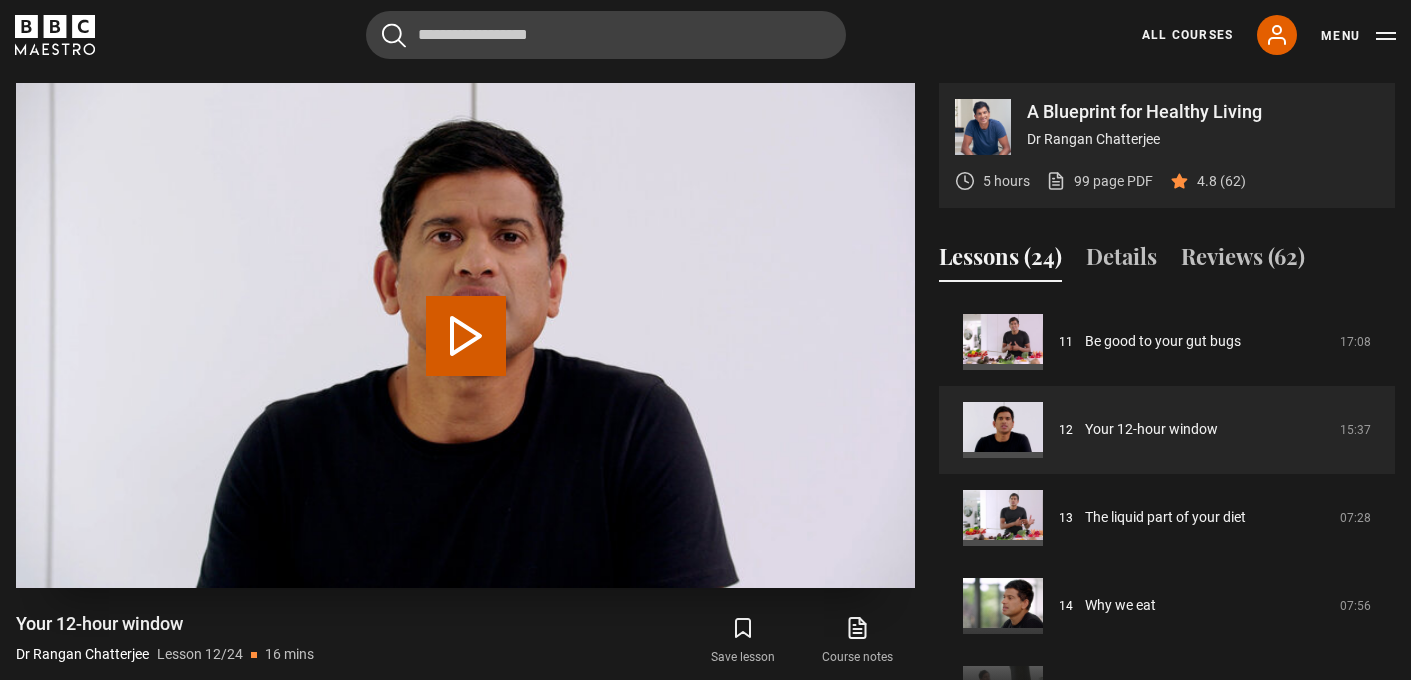click on "Play Lesson Your 12-hour window" at bounding box center (466, 336) 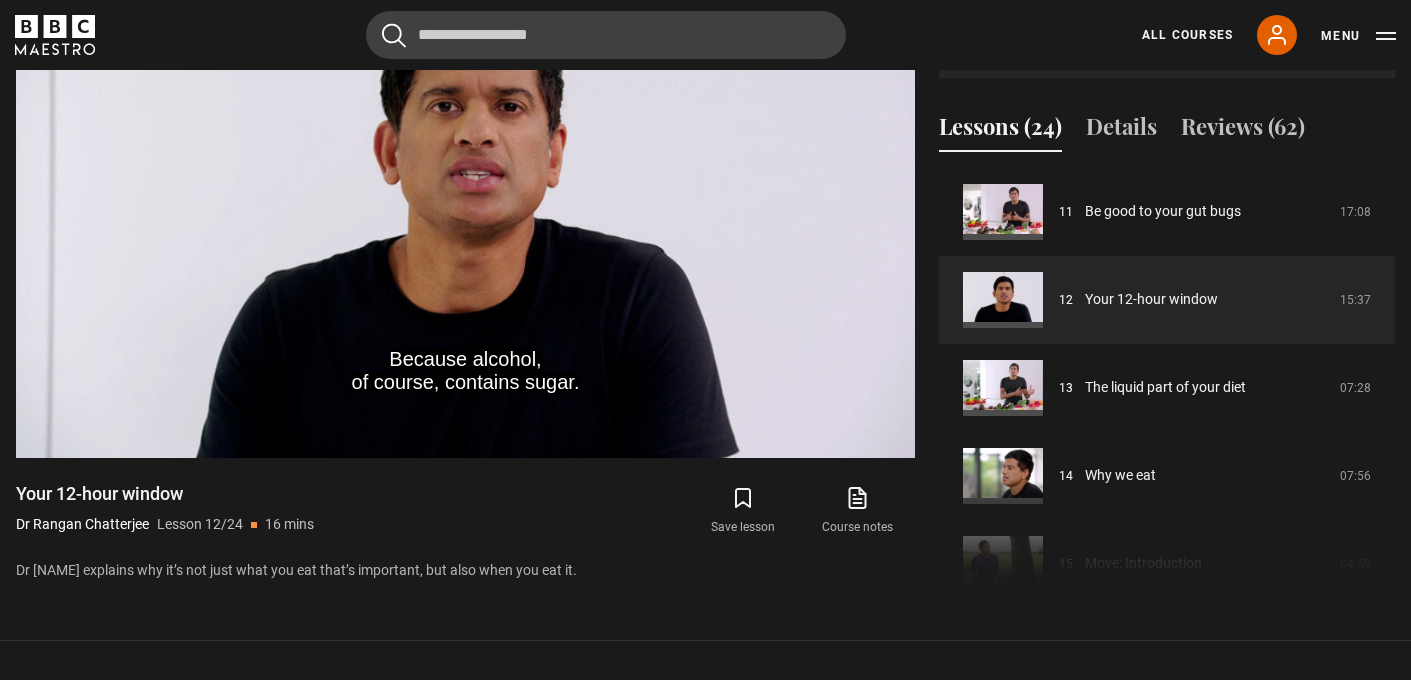 scroll, scrollTop: 976, scrollLeft: 0, axis: vertical 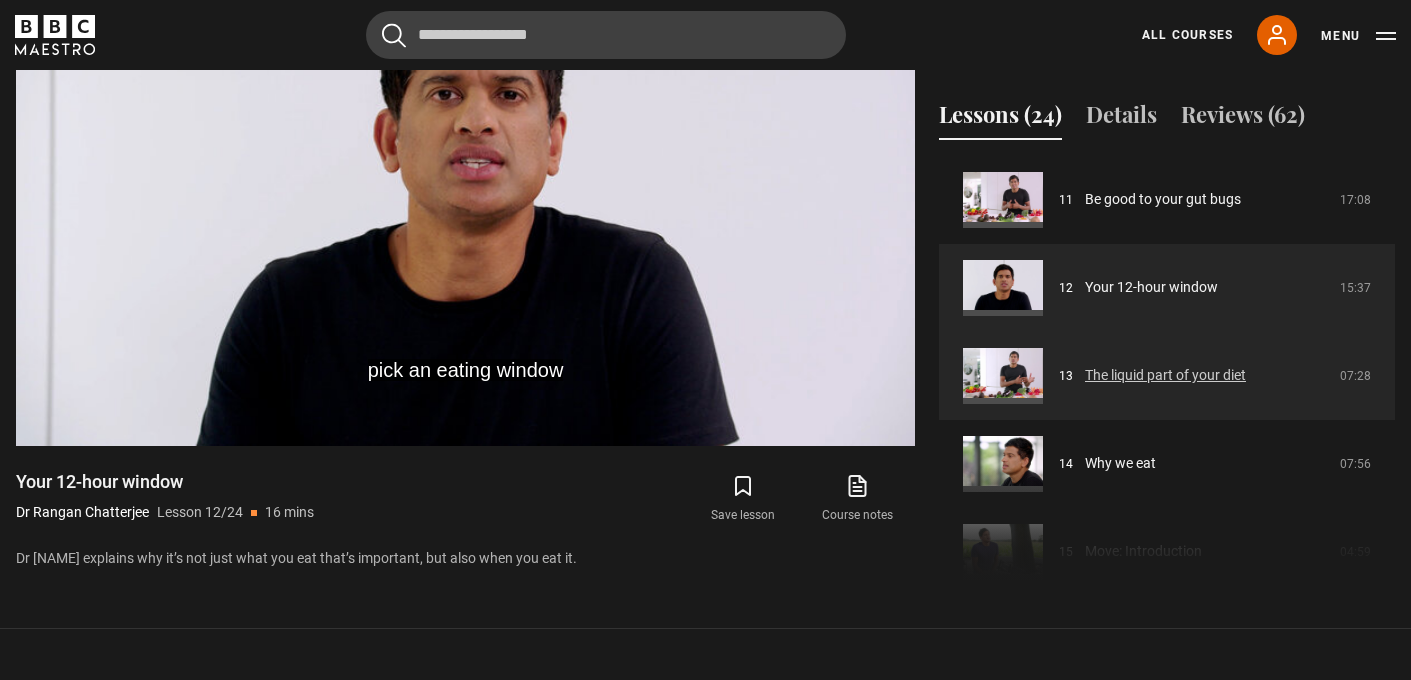 drag, startPoint x: 1392, startPoint y: 385, endPoint x: 1392, endPoint y: 400, distance: 15 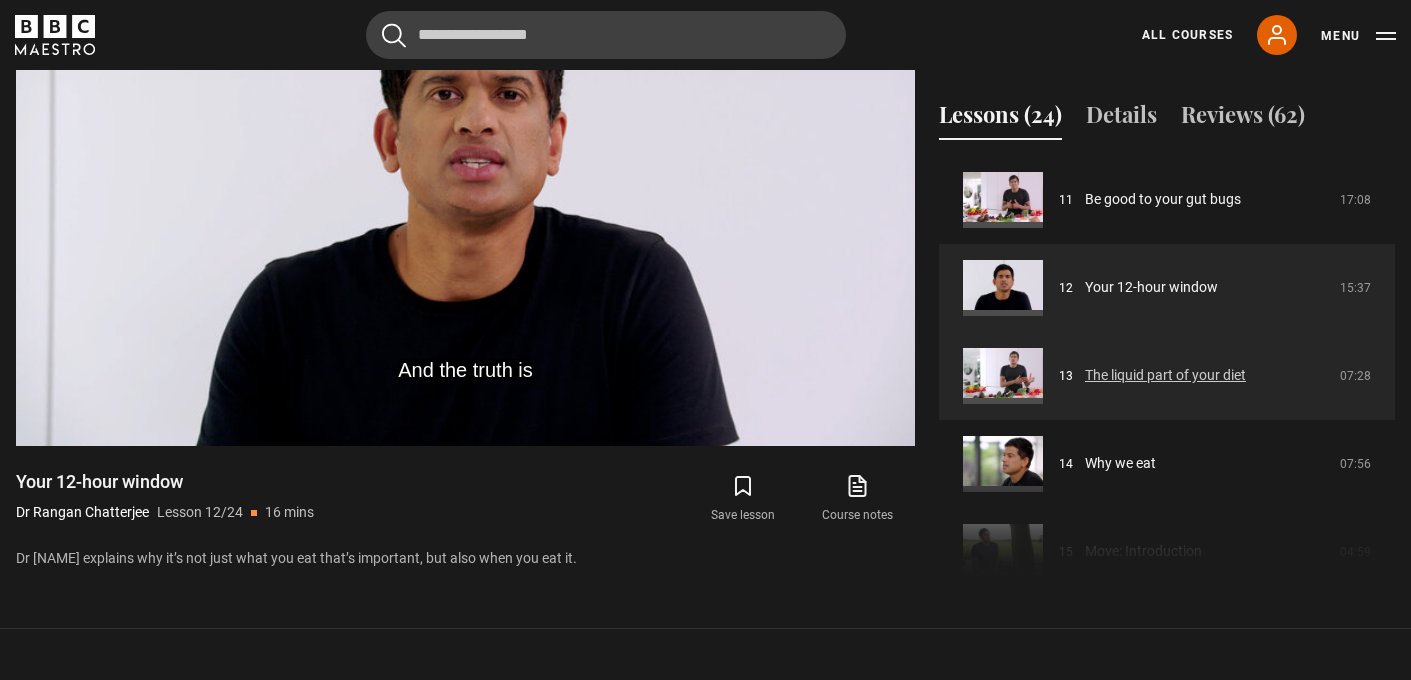 drag, startPoint x: 1393, startPoint y: 362, endPoint x: 1390, endPoint y: 372, distance: 10.440307 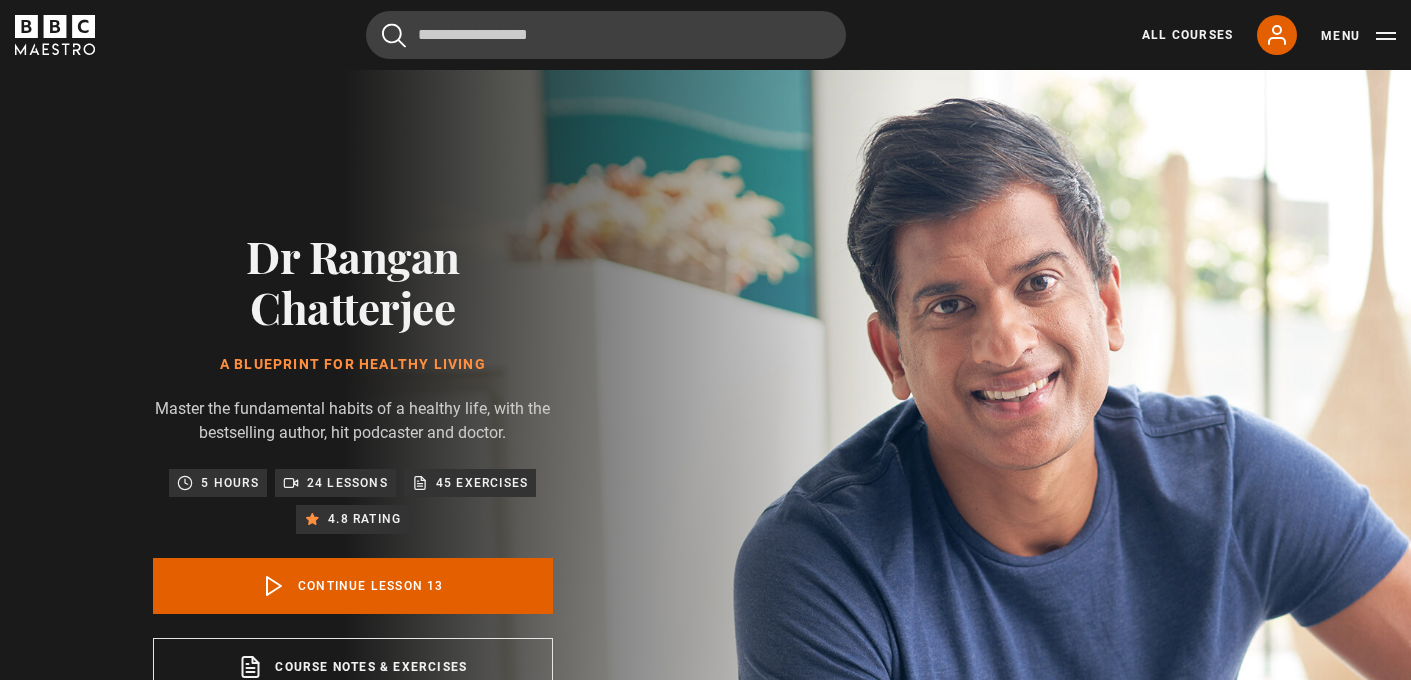 scroll, scrollTop: 853, scrollLeft: 0, axis: vertical 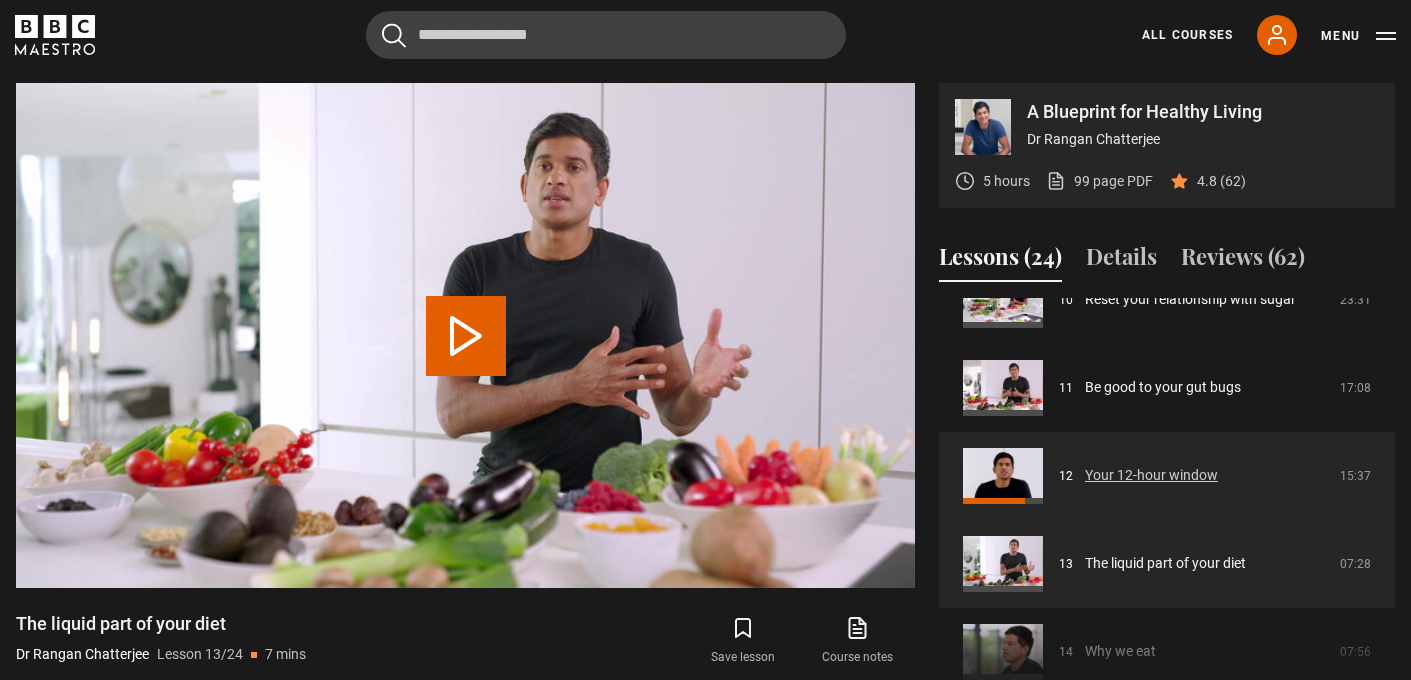 click on "Your 12-hour window" at bounding box center [1151, 475] 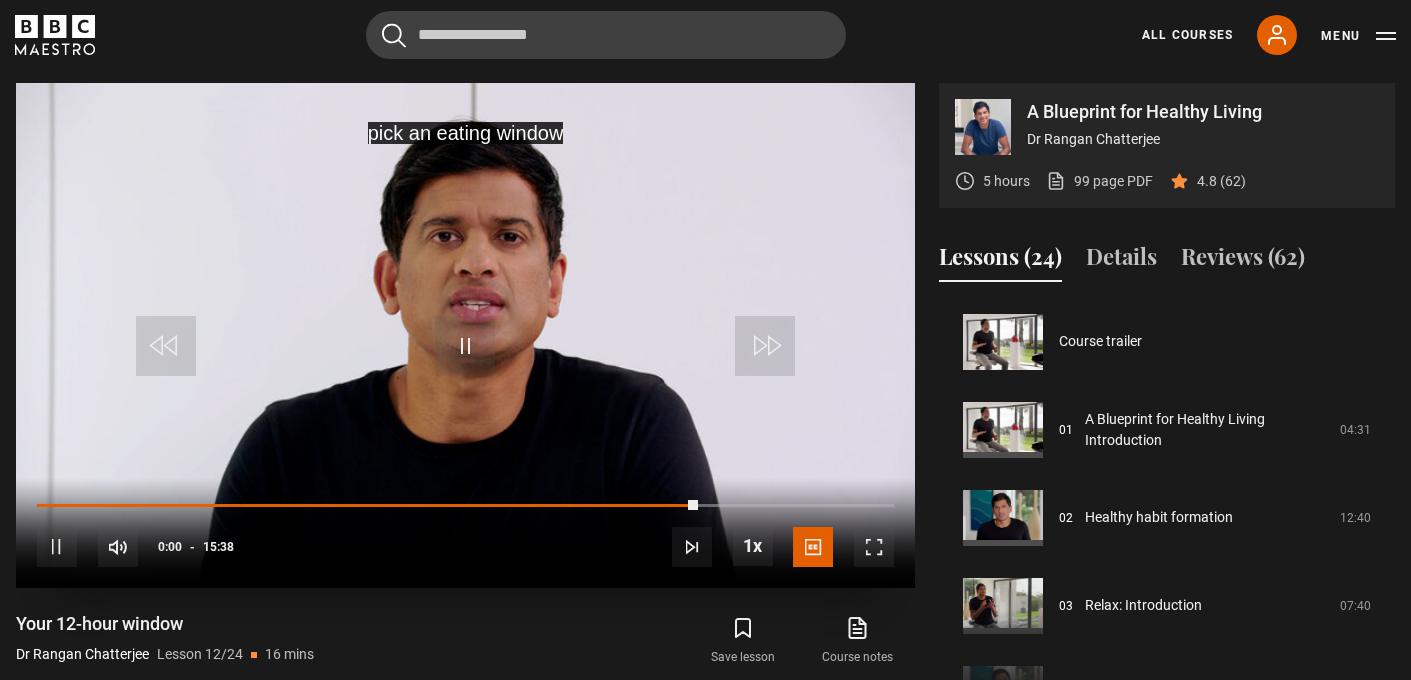 scroll, scrollTop: 0, scrollLeft: 0, axis: both 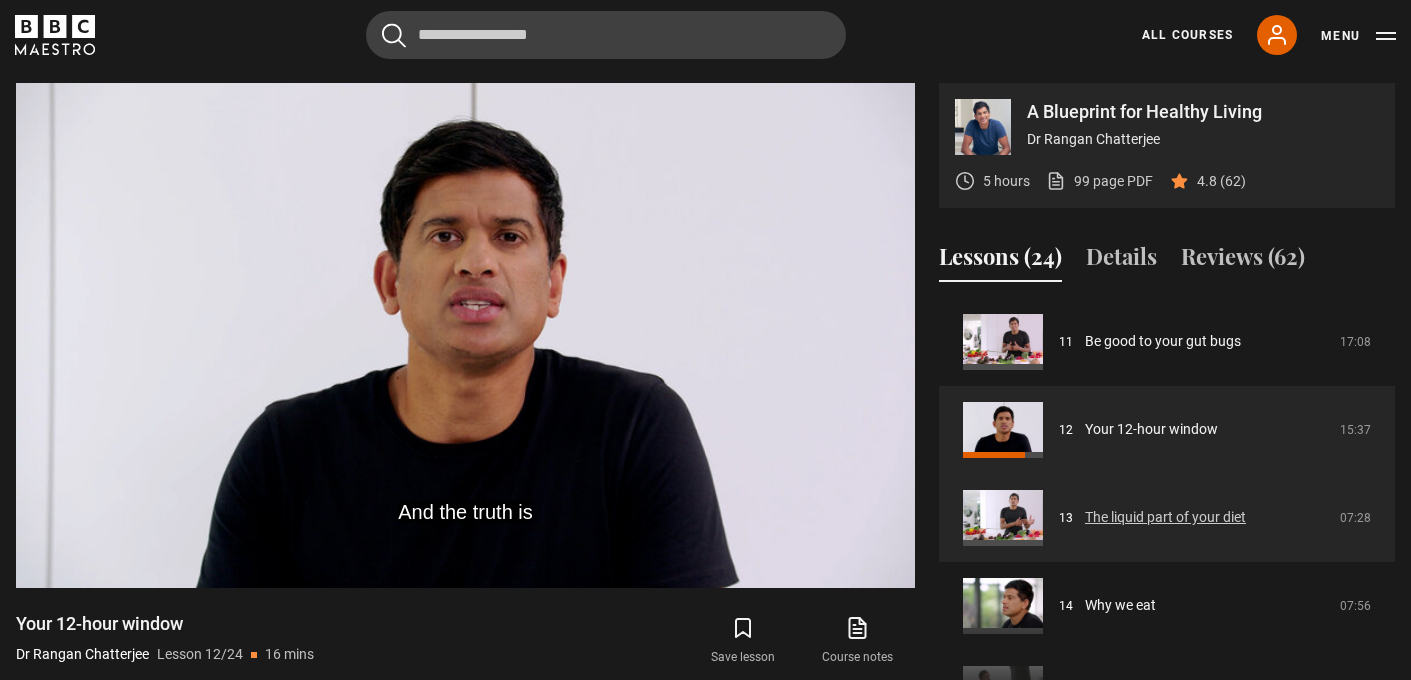 drag, startPoint x: 1390, startPoint y: 517, endPoint x: 1391, endPoint y: 533, distance: 16.03122 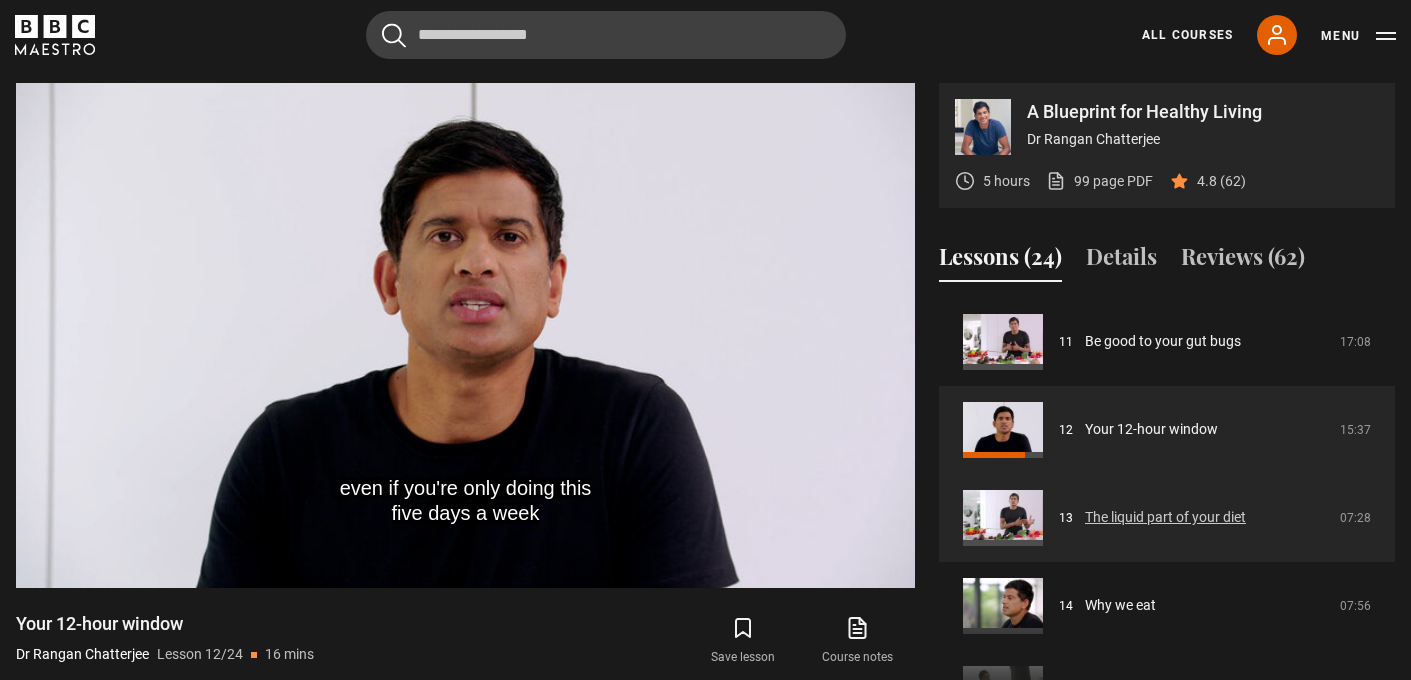 drag, startPoint x: 1388, startPoint y: 527, endPoint x: 1392, endPoint y: 538, distance: 11.7046995 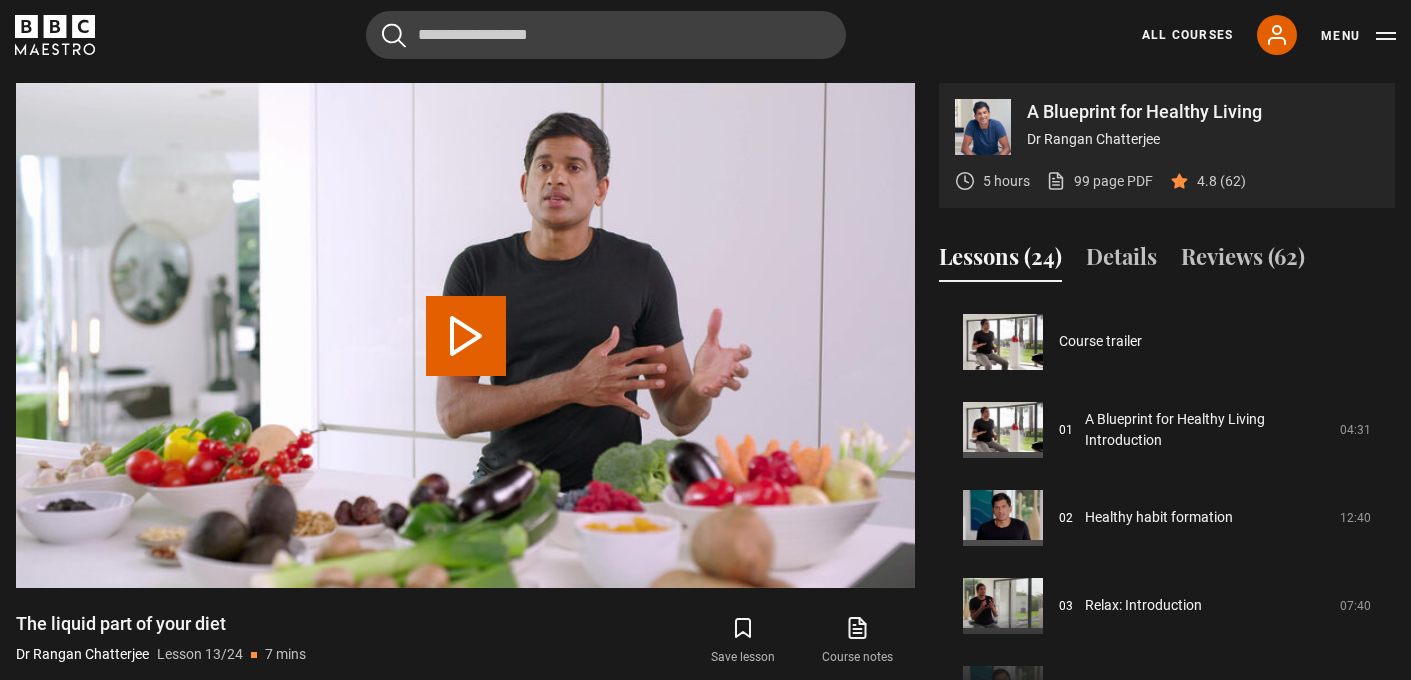 scroll, scrollTop: 853, scrollLeft: 0, axis: vertical 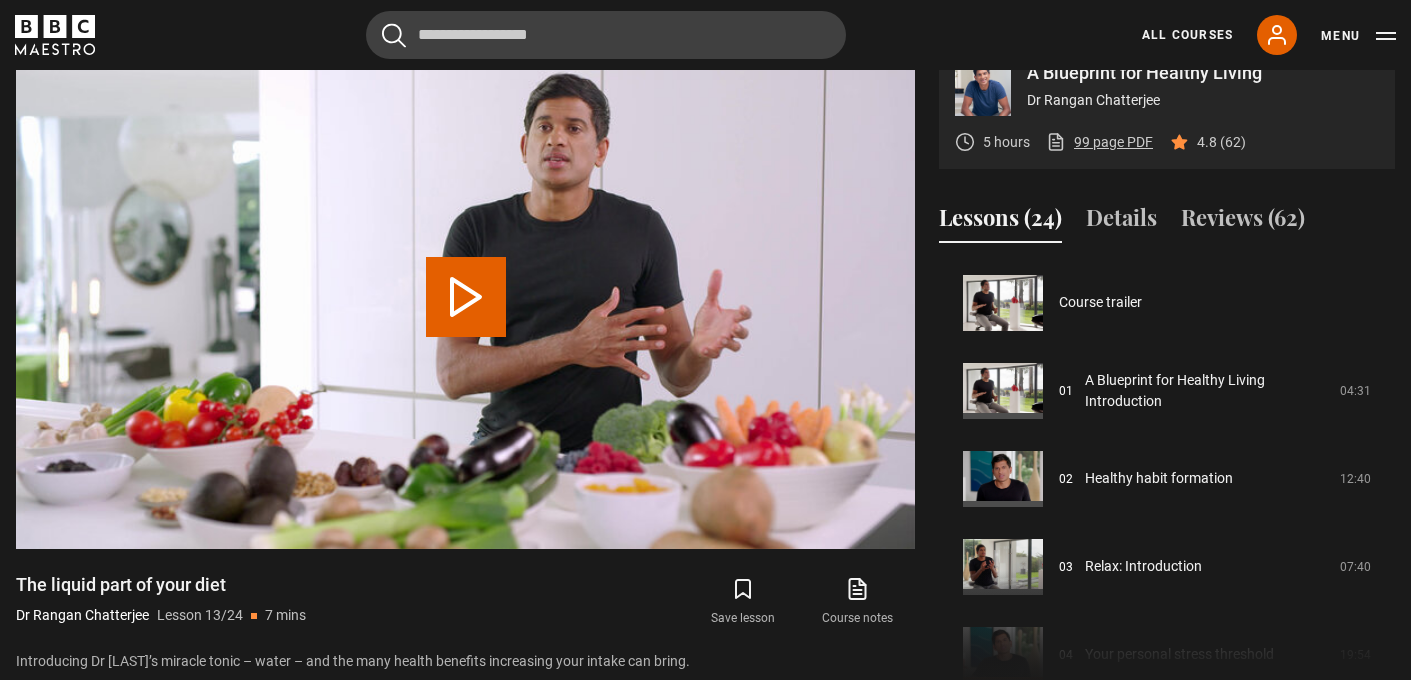 click on "99 page PDF
(opens in new tab)" at bounding box center [1099, 142] 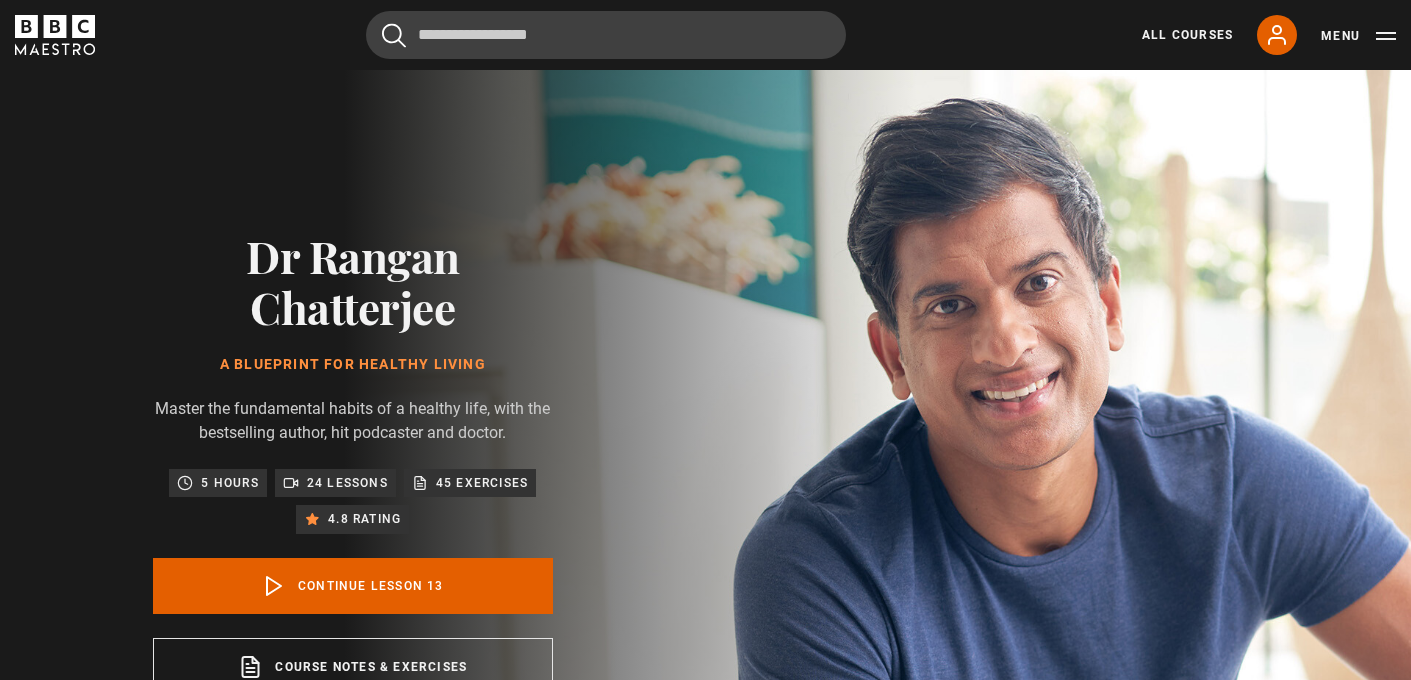 scroll, scrollTop: 0, scrollLeft: 0, axis: both 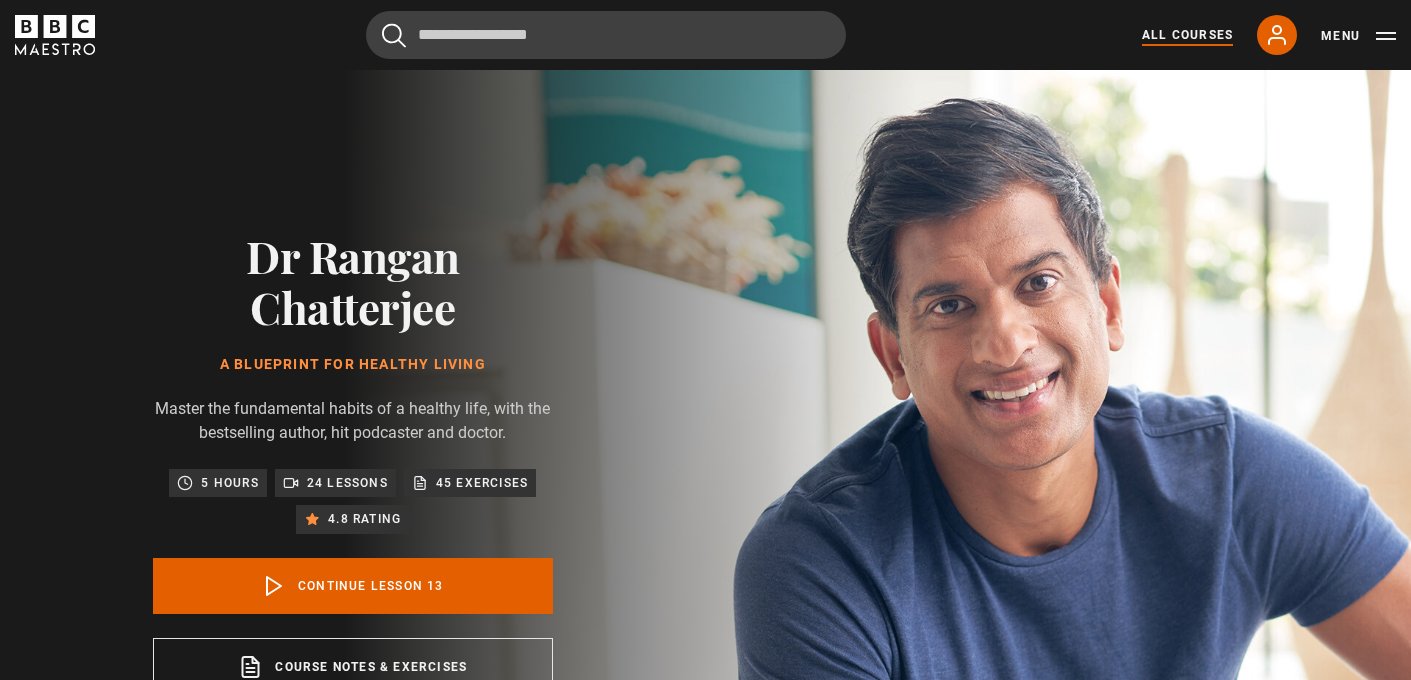 click on "All Courses" at bounding box center [1187, 35] 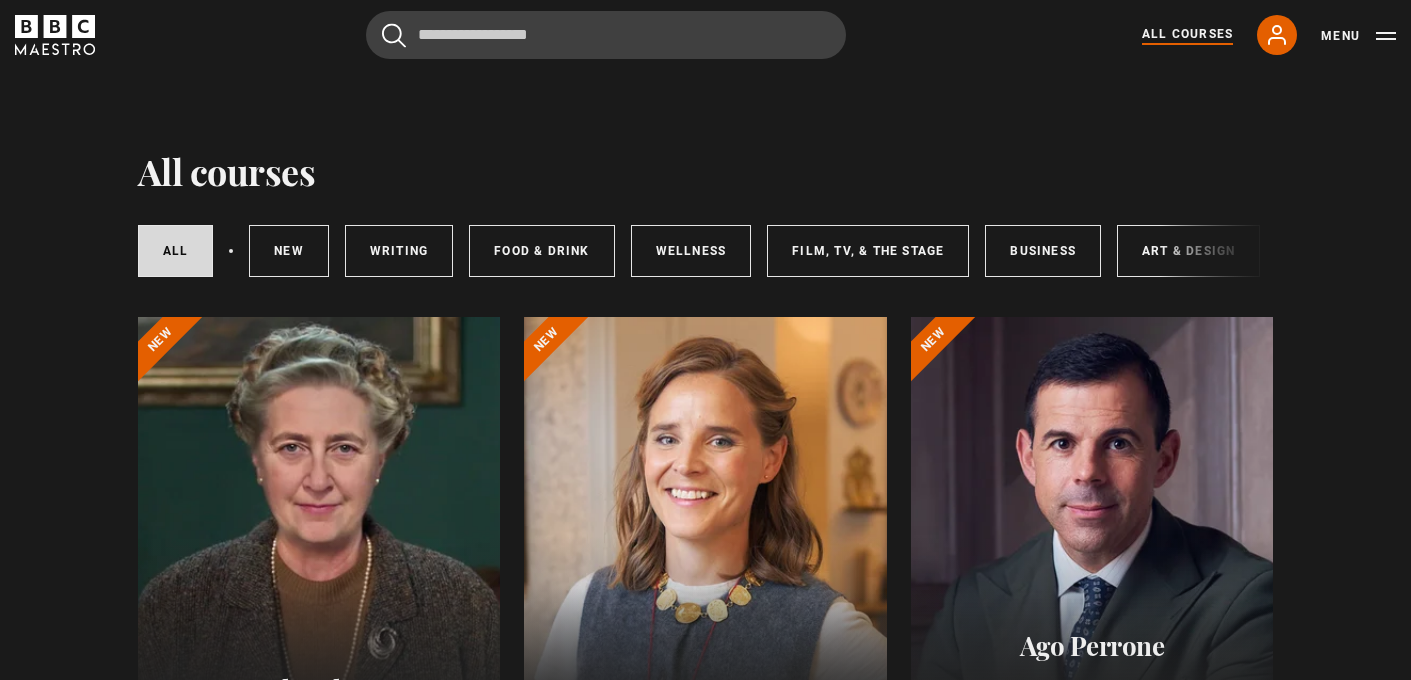 scroll, scrollTop: 0, scrollLeft: 0, axis: both 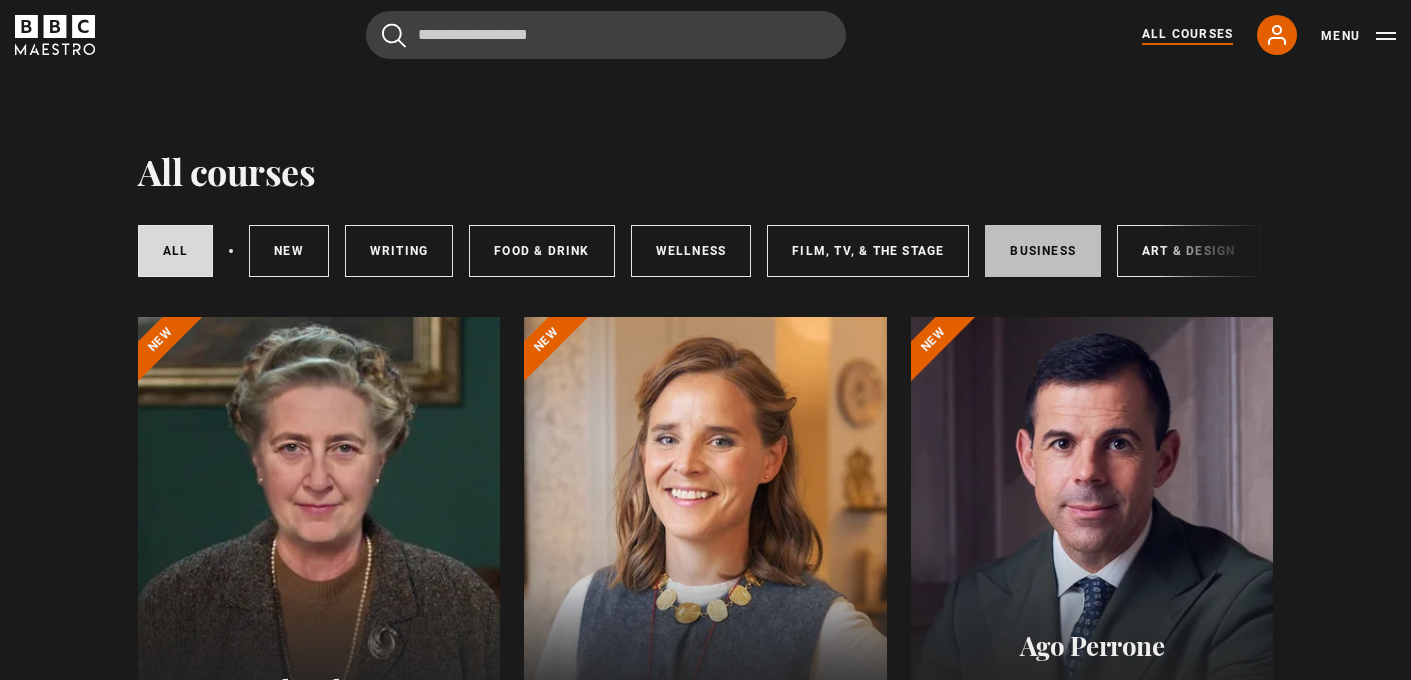 click on "Business" at bounding box center [1043, 251] 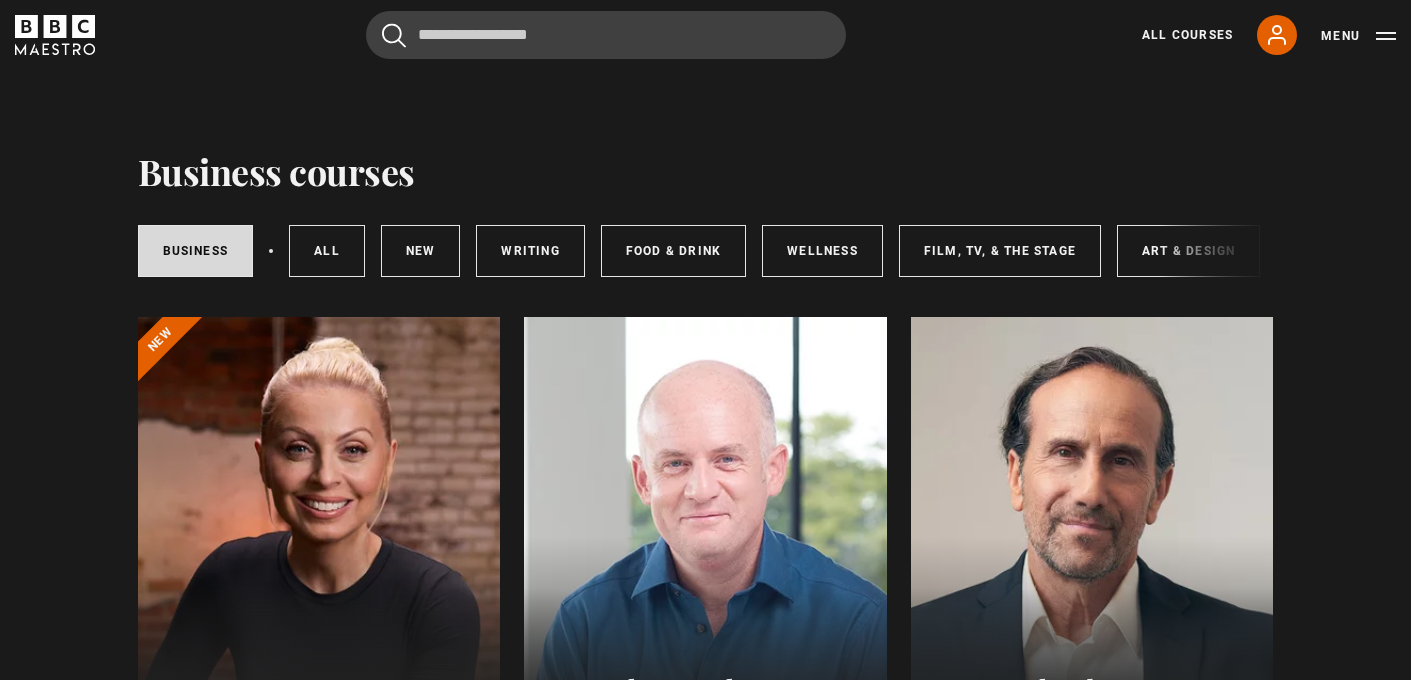 scroll, scrollTop: 0, scrollLeft: 0, axis: both 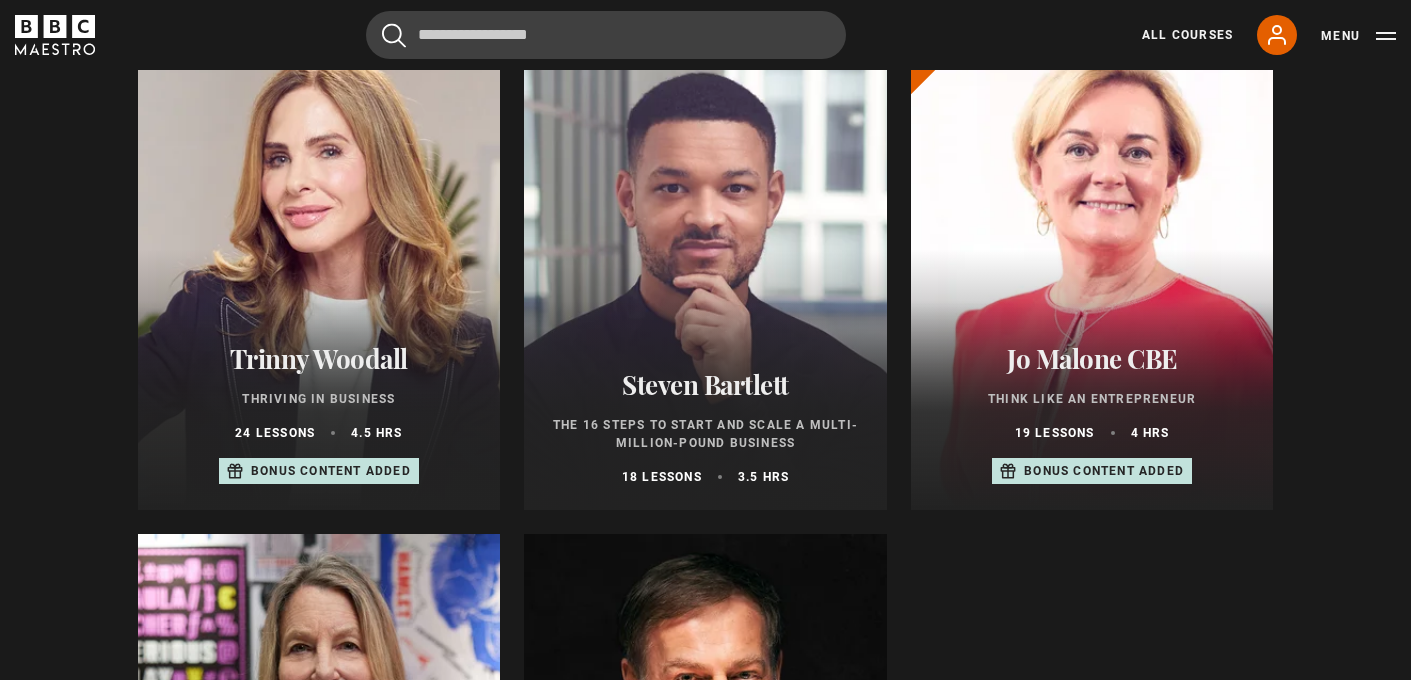 click at bounding box center [1092, 270] 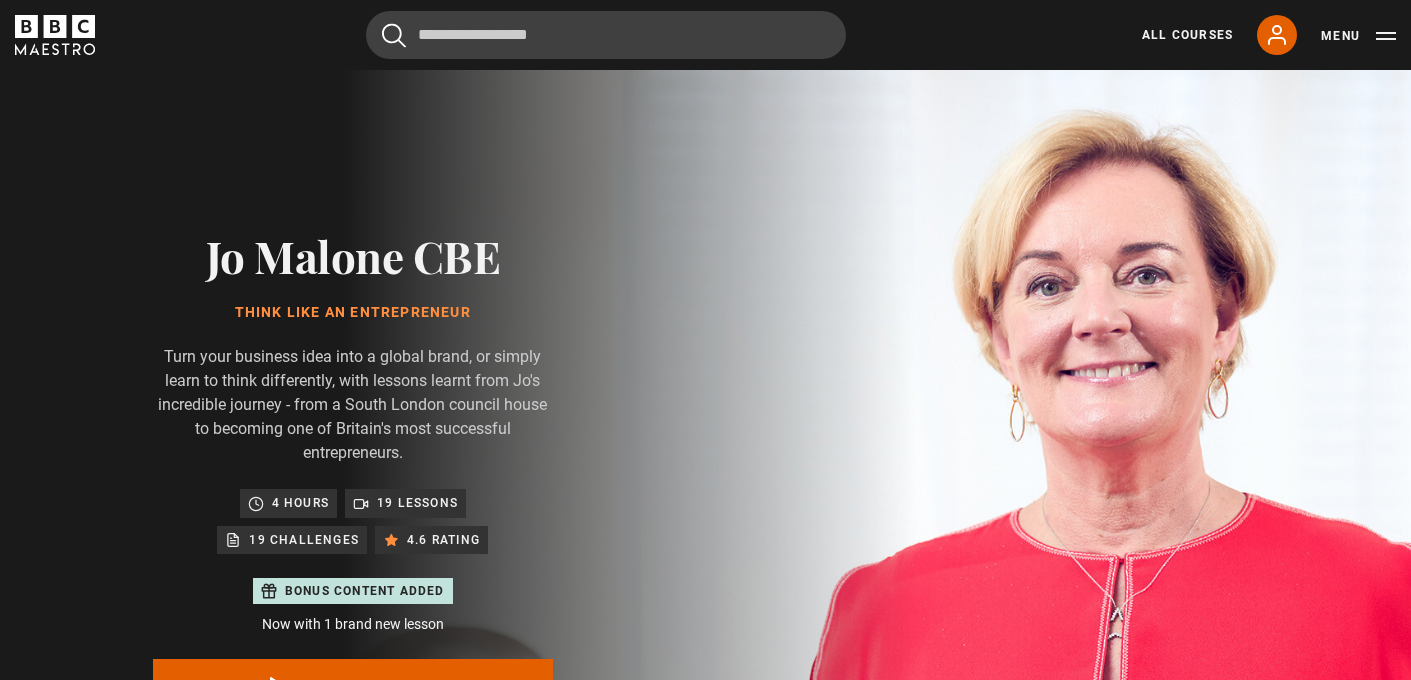 scroll, scrollTop: 955, scrollLeft: 0, axis: vertical 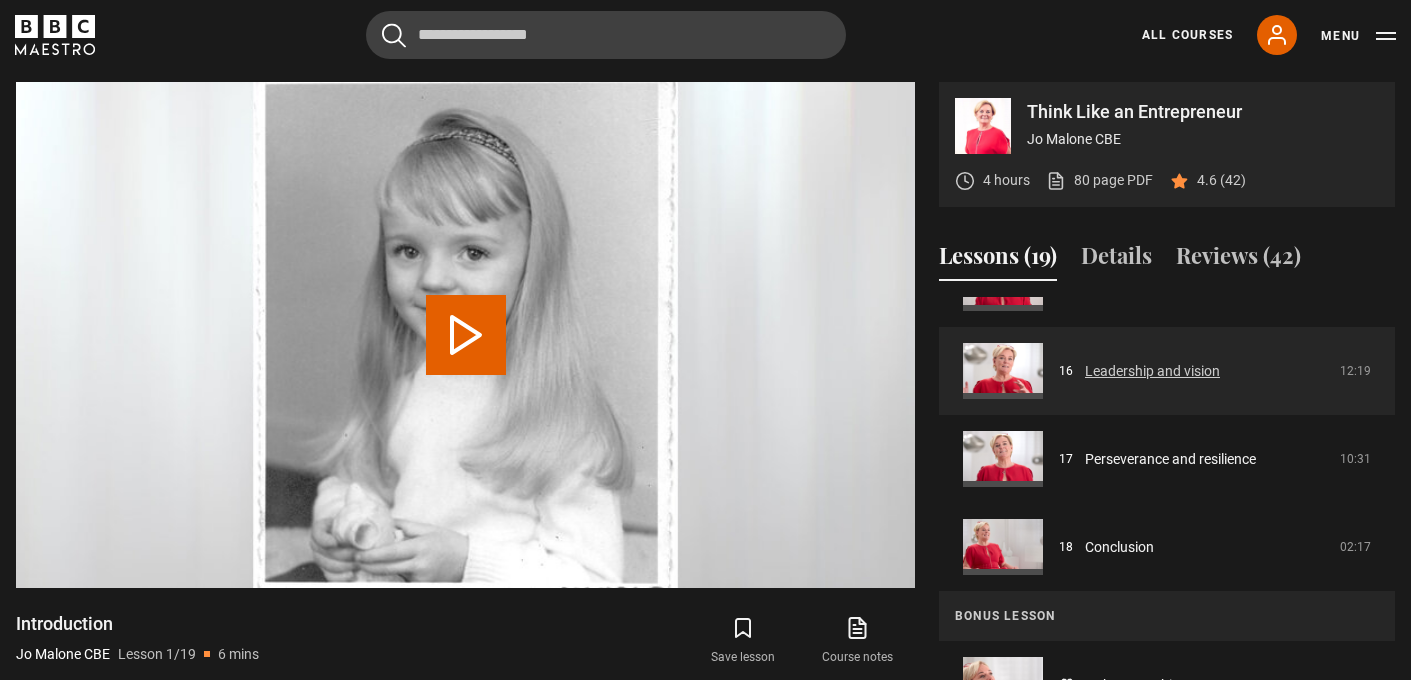 click on "Leadership and vision" at bounding box center (1152, 371) 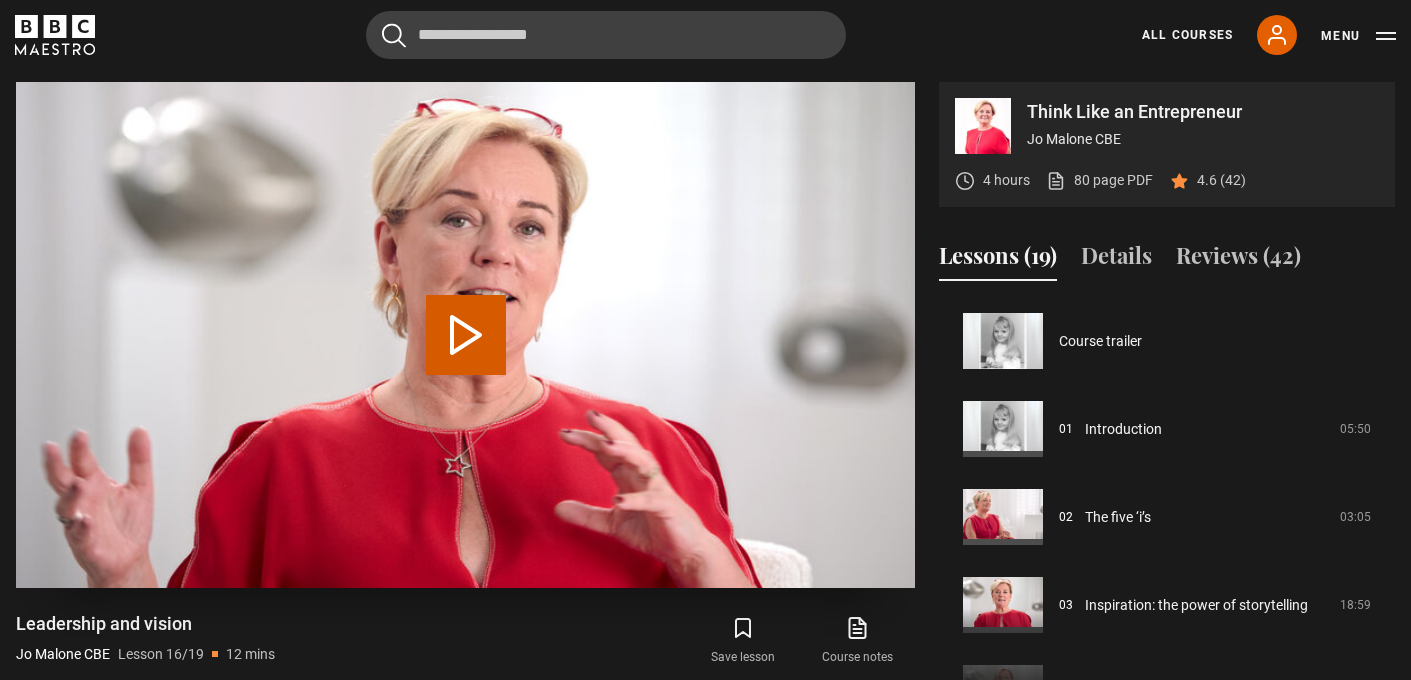 click on "Play Lesson Leadership and vision" at bounding box center (466, 335) 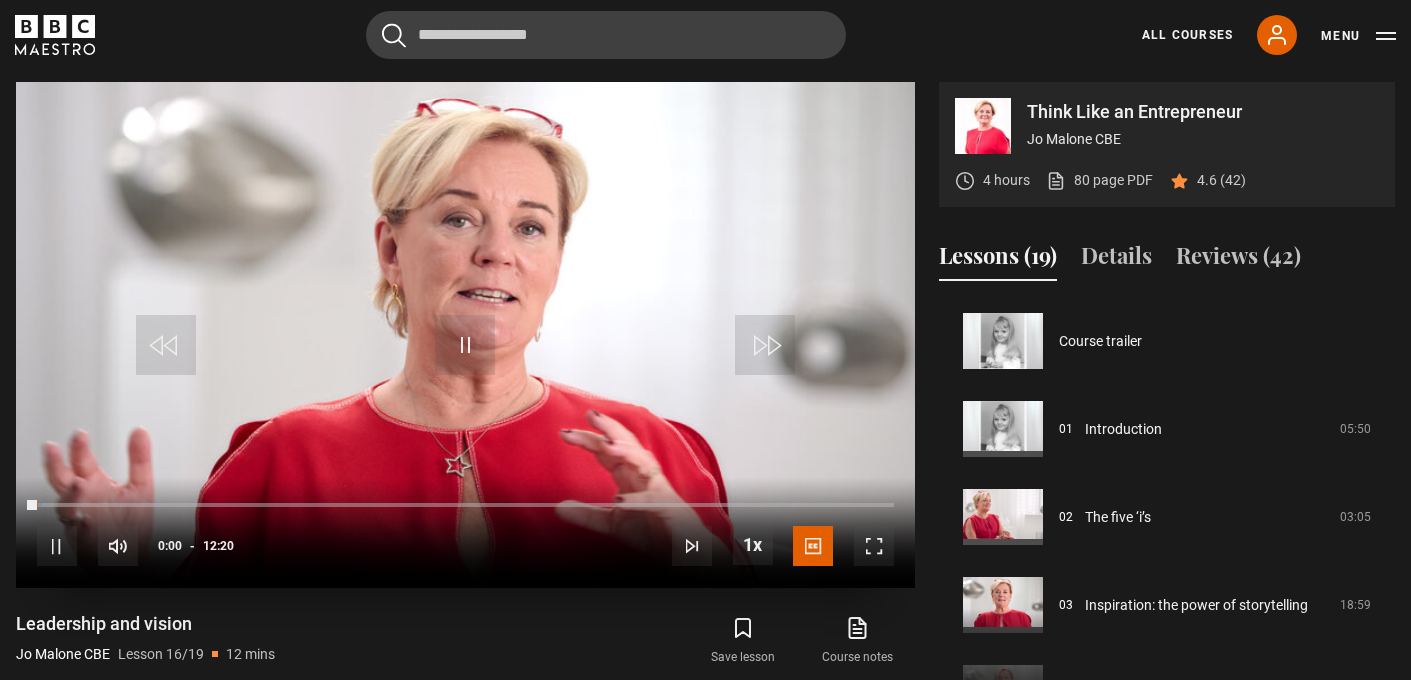 scroll, scrollTop: 955, scrollLeft: 0, axis: vertical 